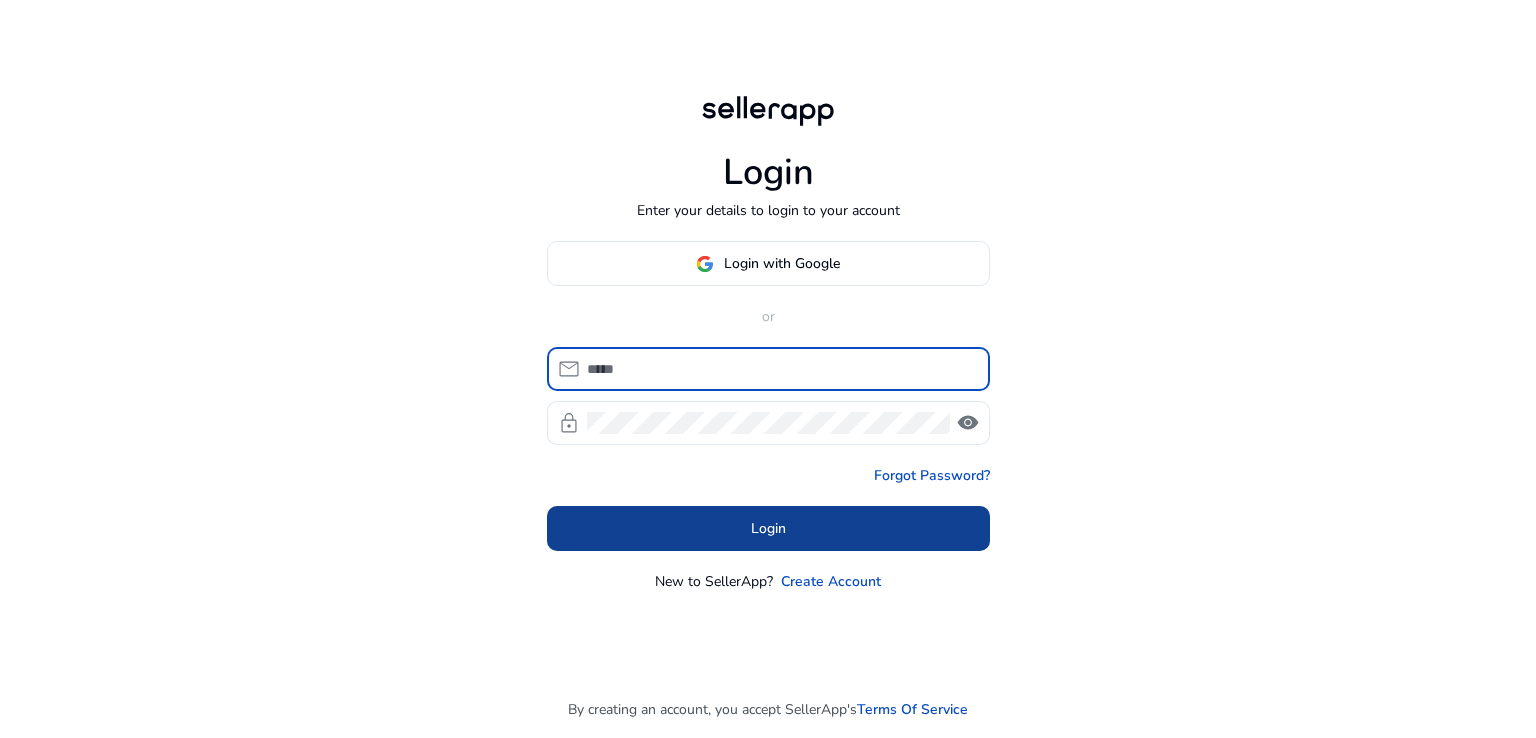 scroll, scrollTop: 0, scrollLeft: 0, axis: both 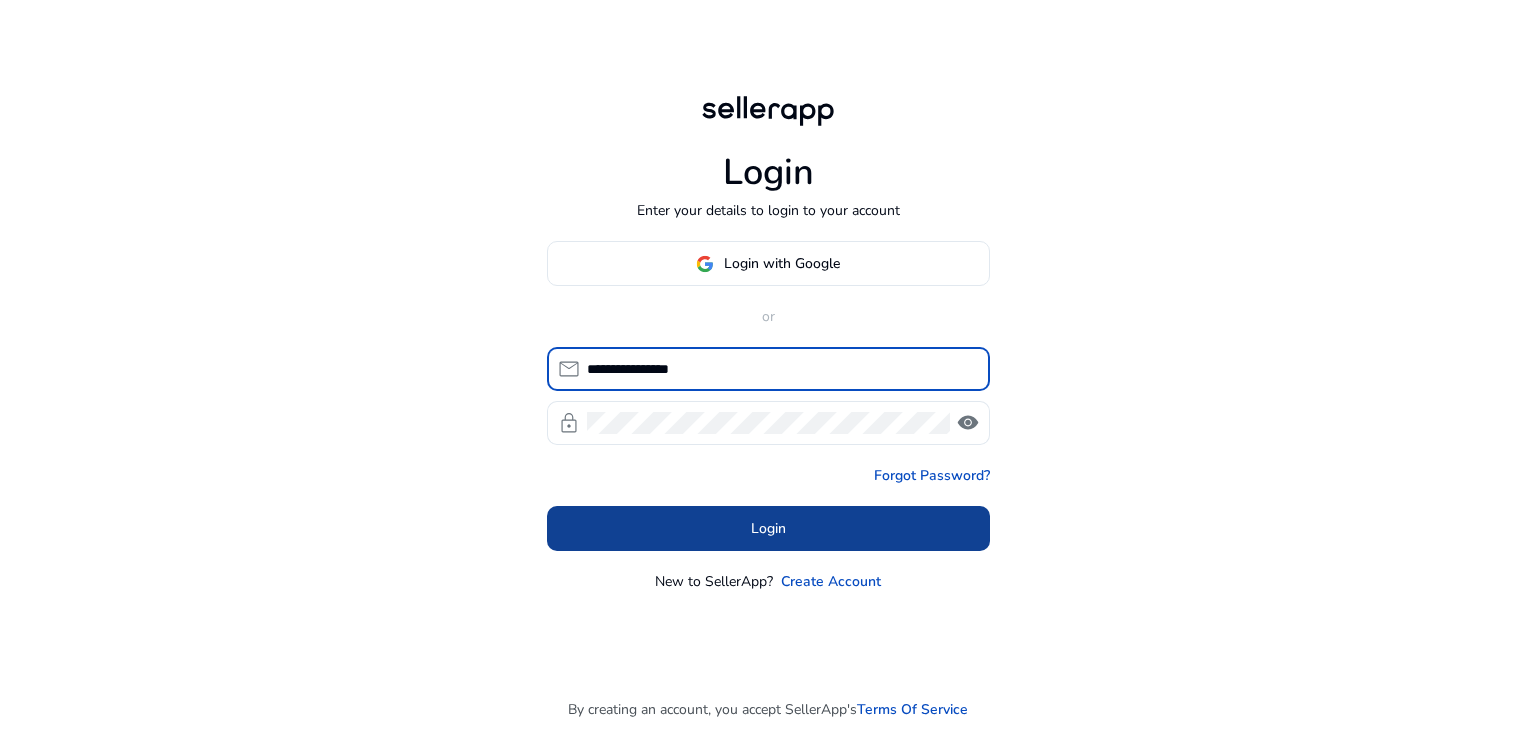click on "Login" at bounding box center (768, 528) 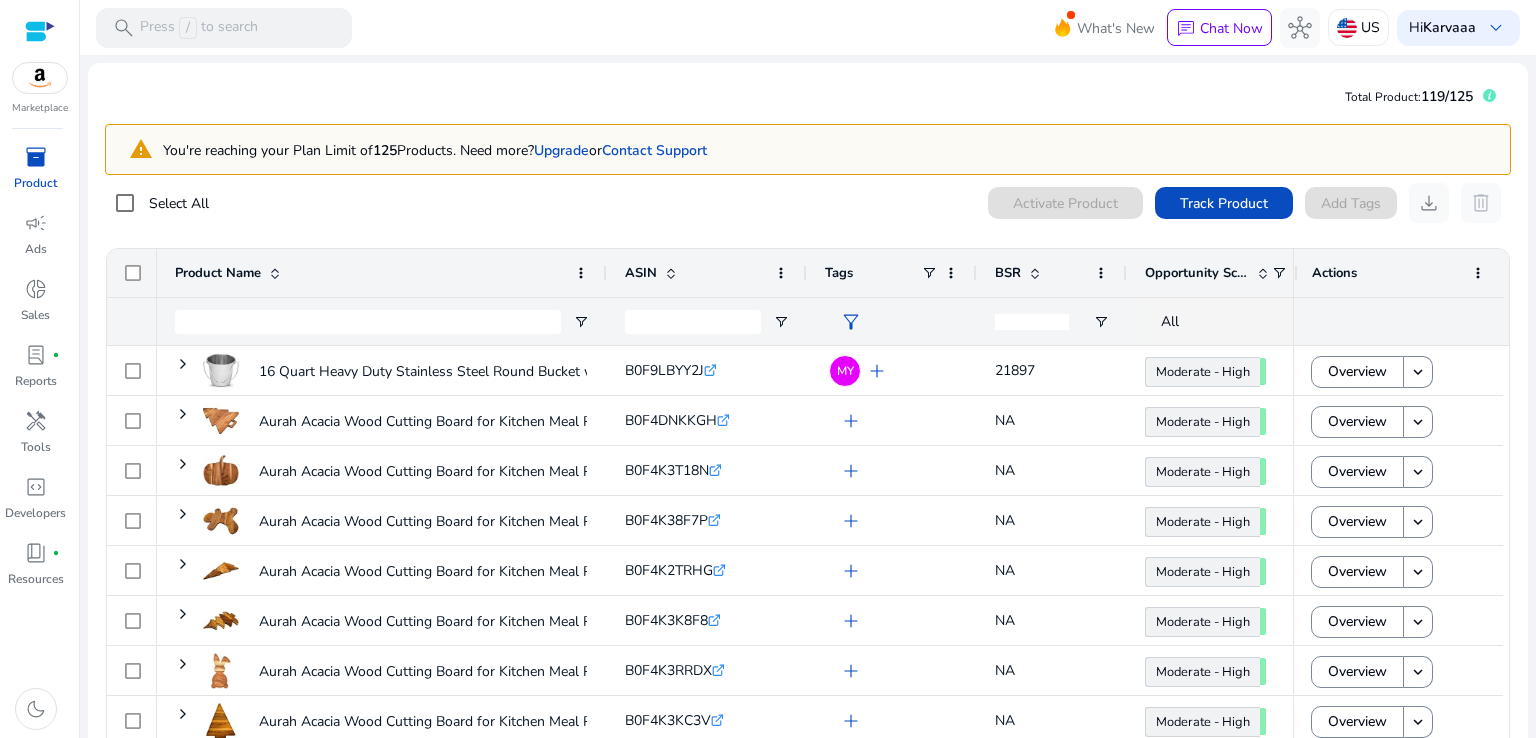 click 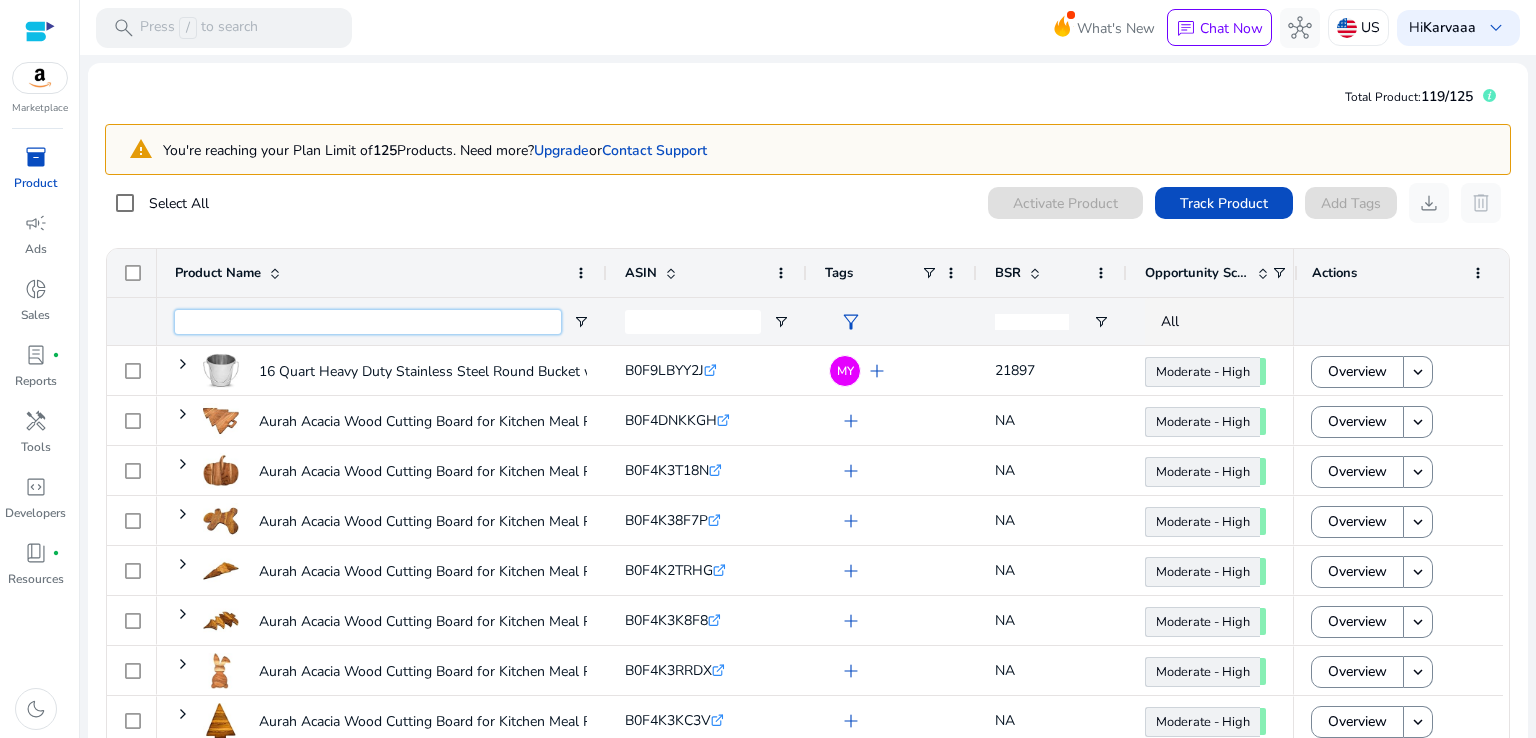 click at bounding box center [368, 322] 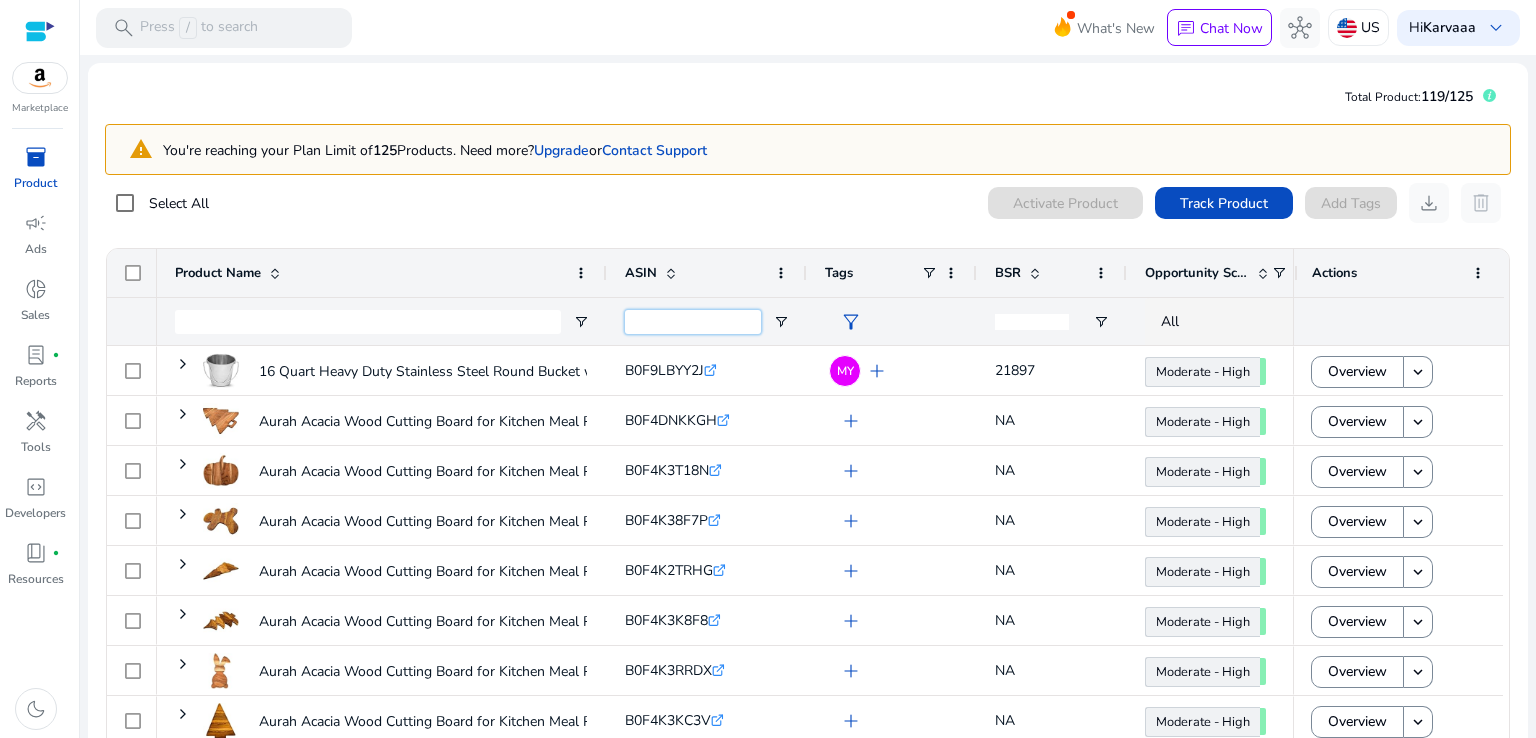 click at bounding box center [693, 322] 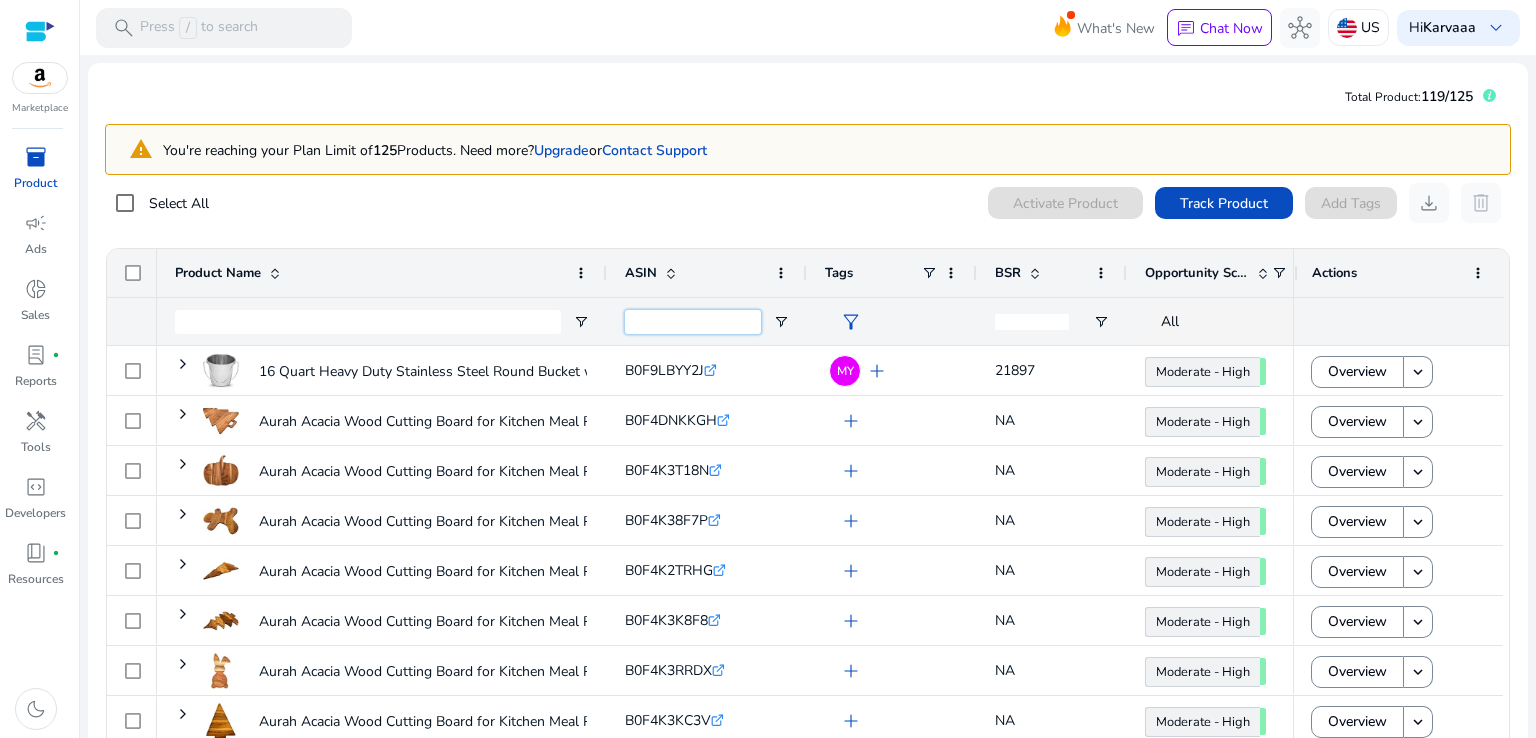 paste on "**********" 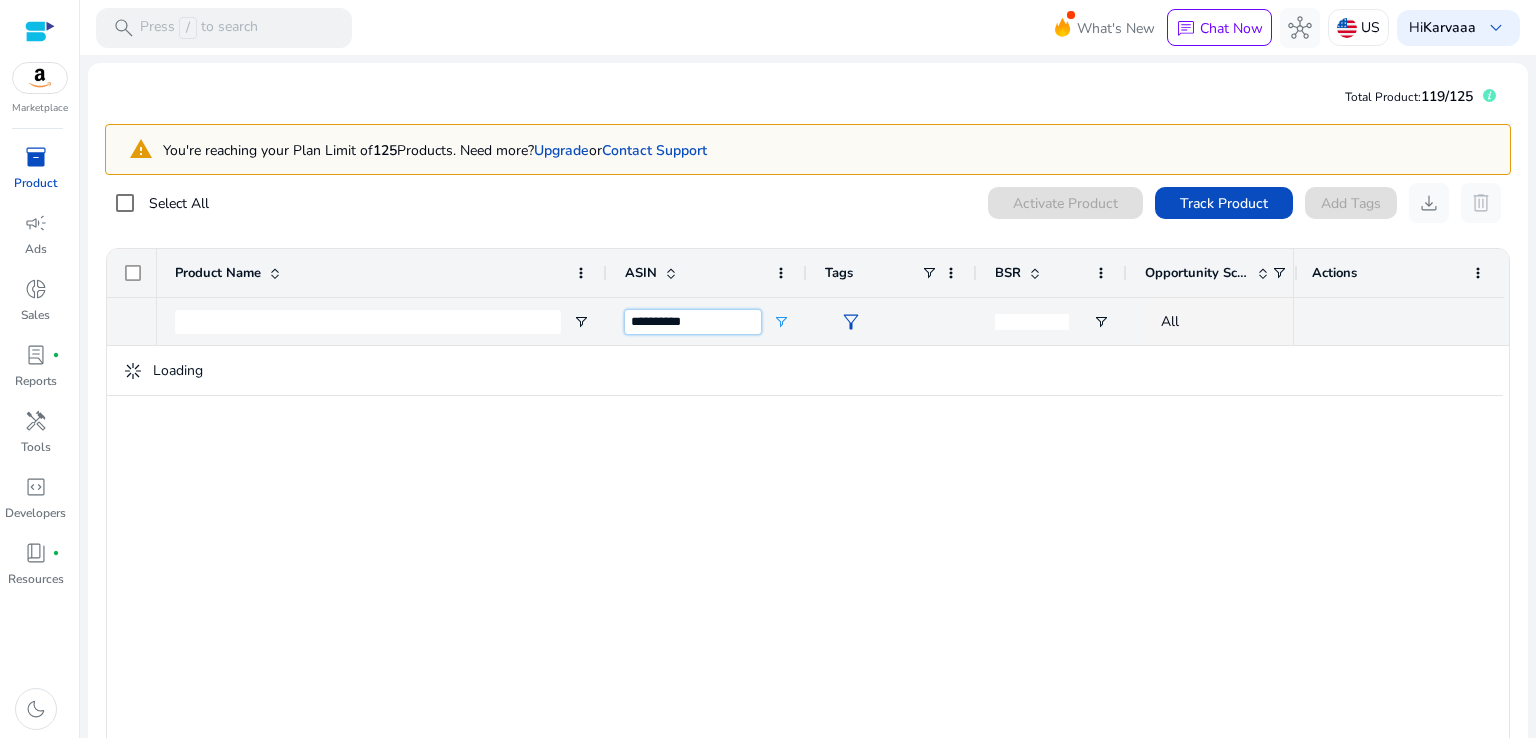 type on "**********" 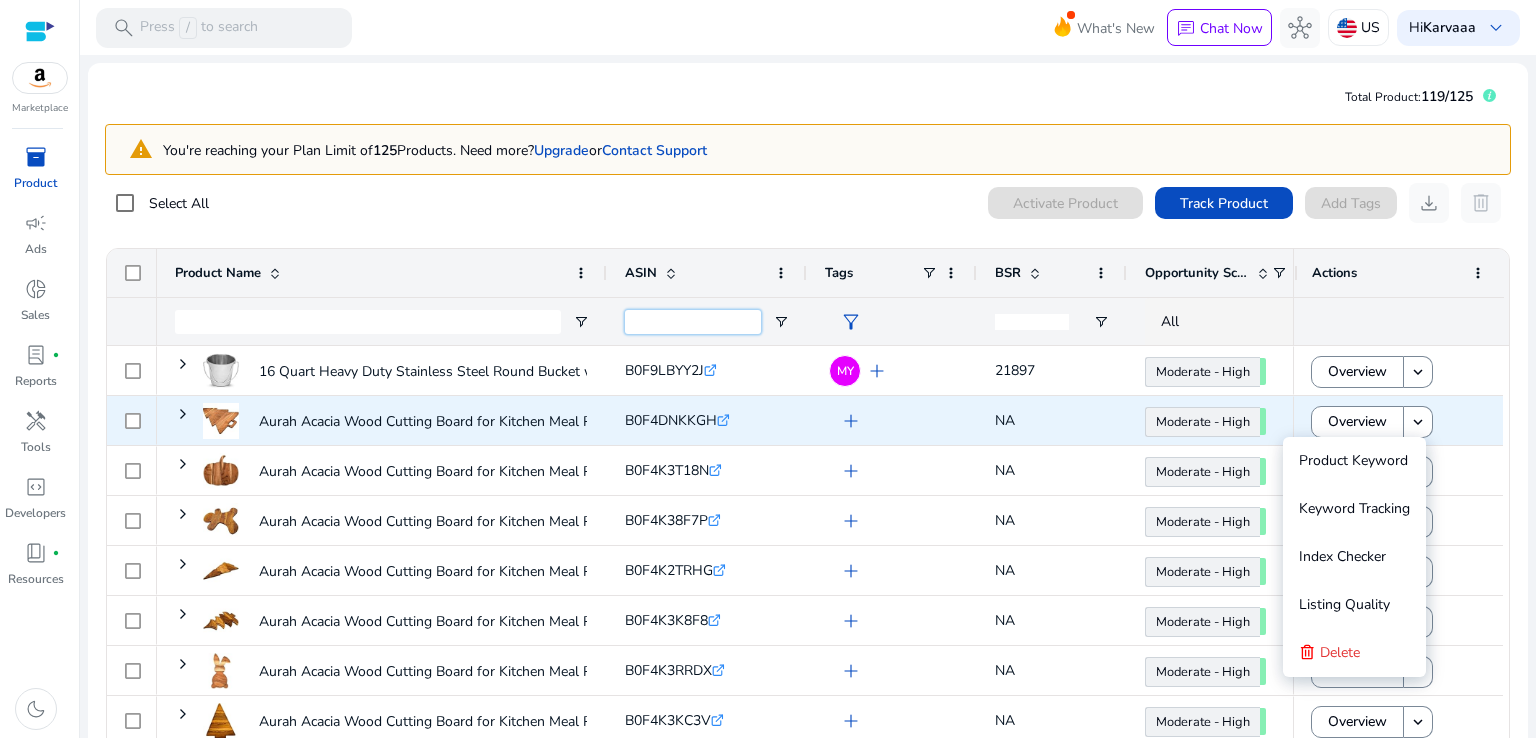 type 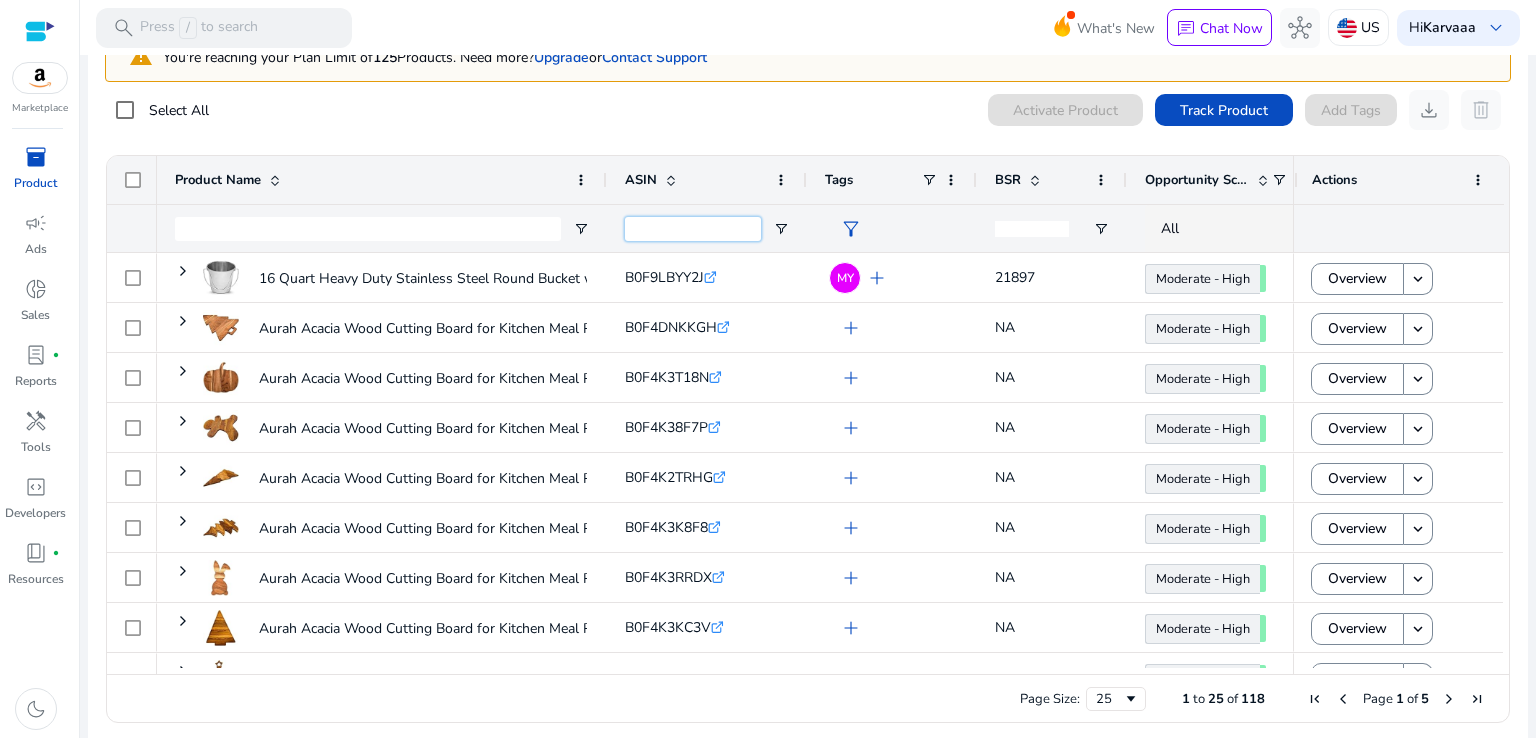 scroll, scrollTop: 105, scrollLeft: 0, axis: vertical 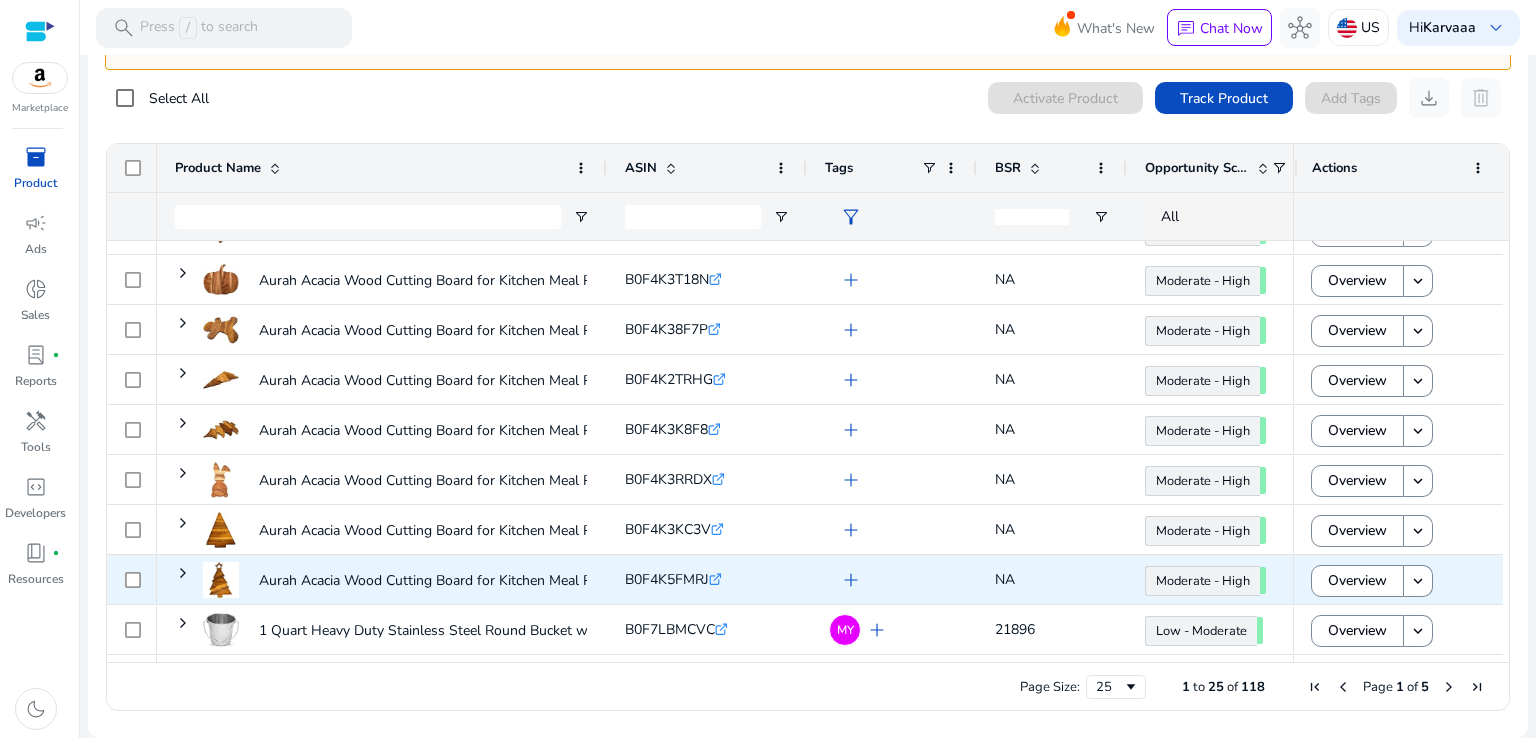 click on "add" 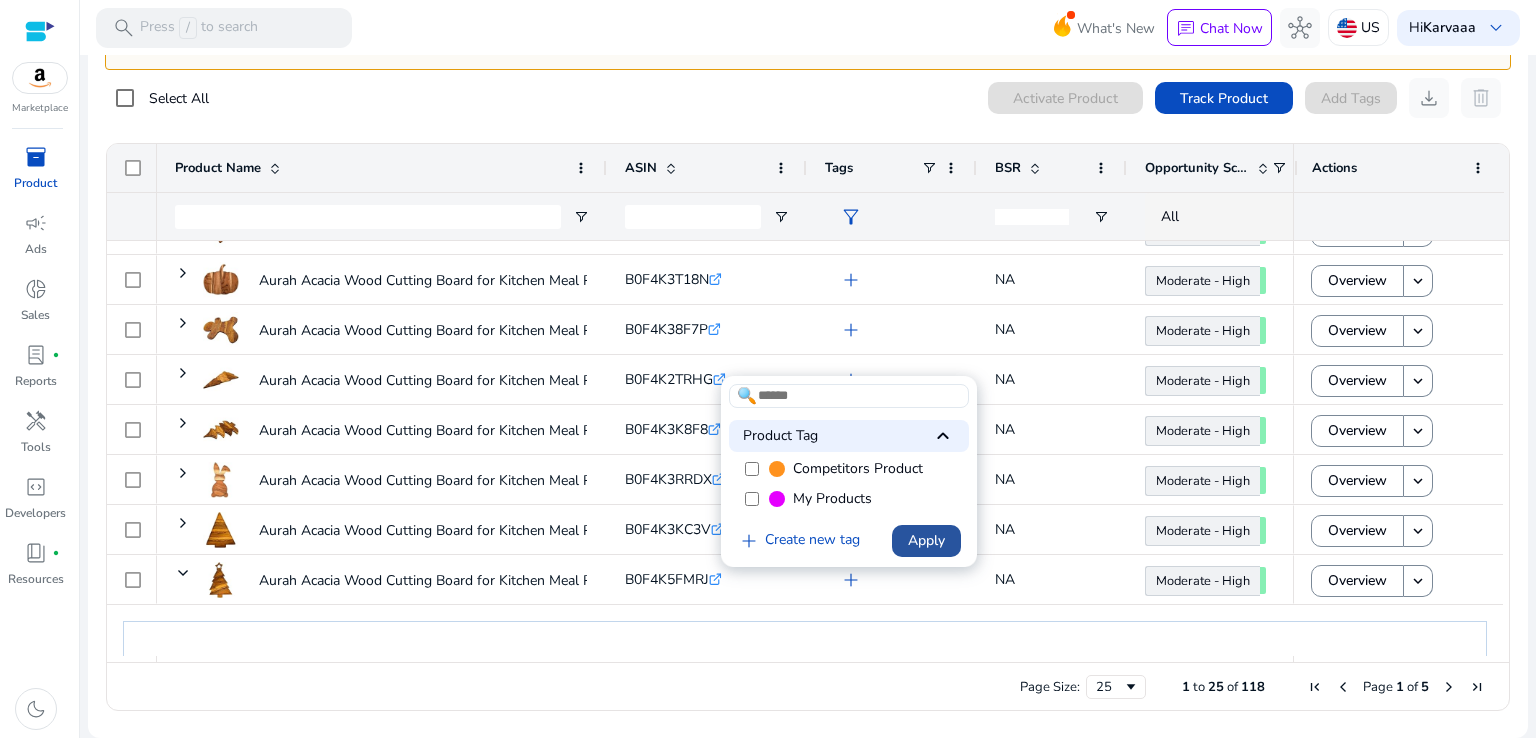 click on "Apply" at bounding box center [926, 540] 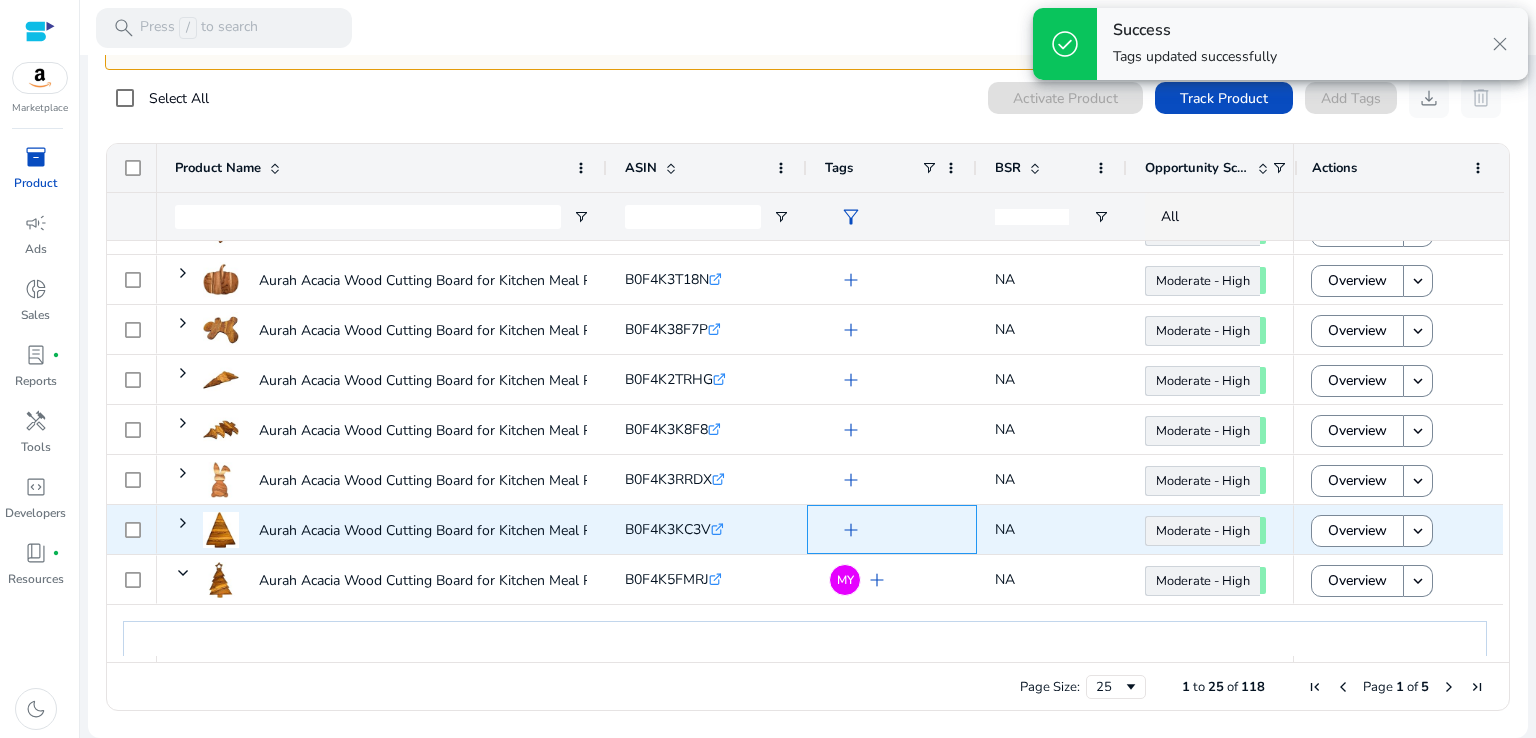 click on "add" 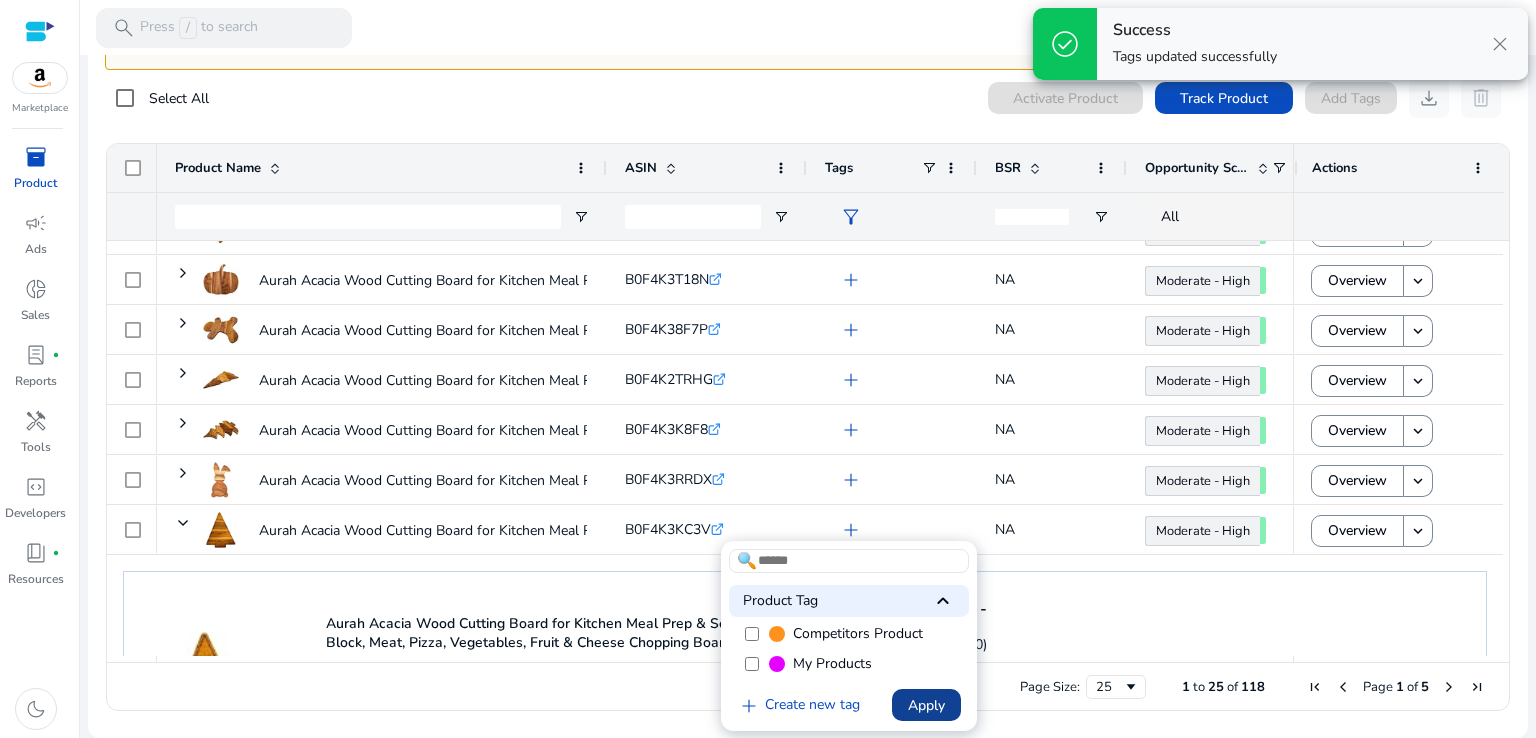 click on "Apply" at bounding box center [926, 705] 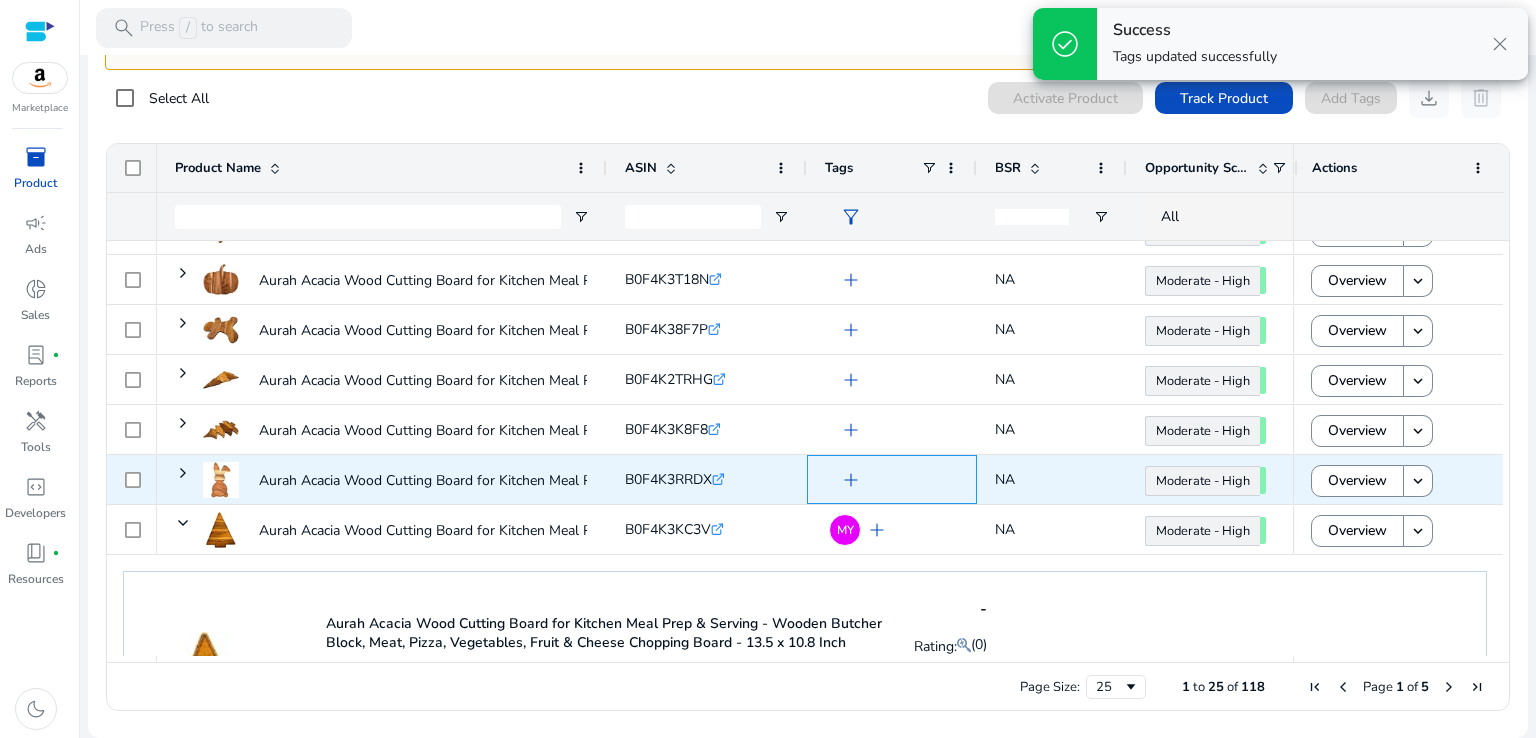 click on "add" 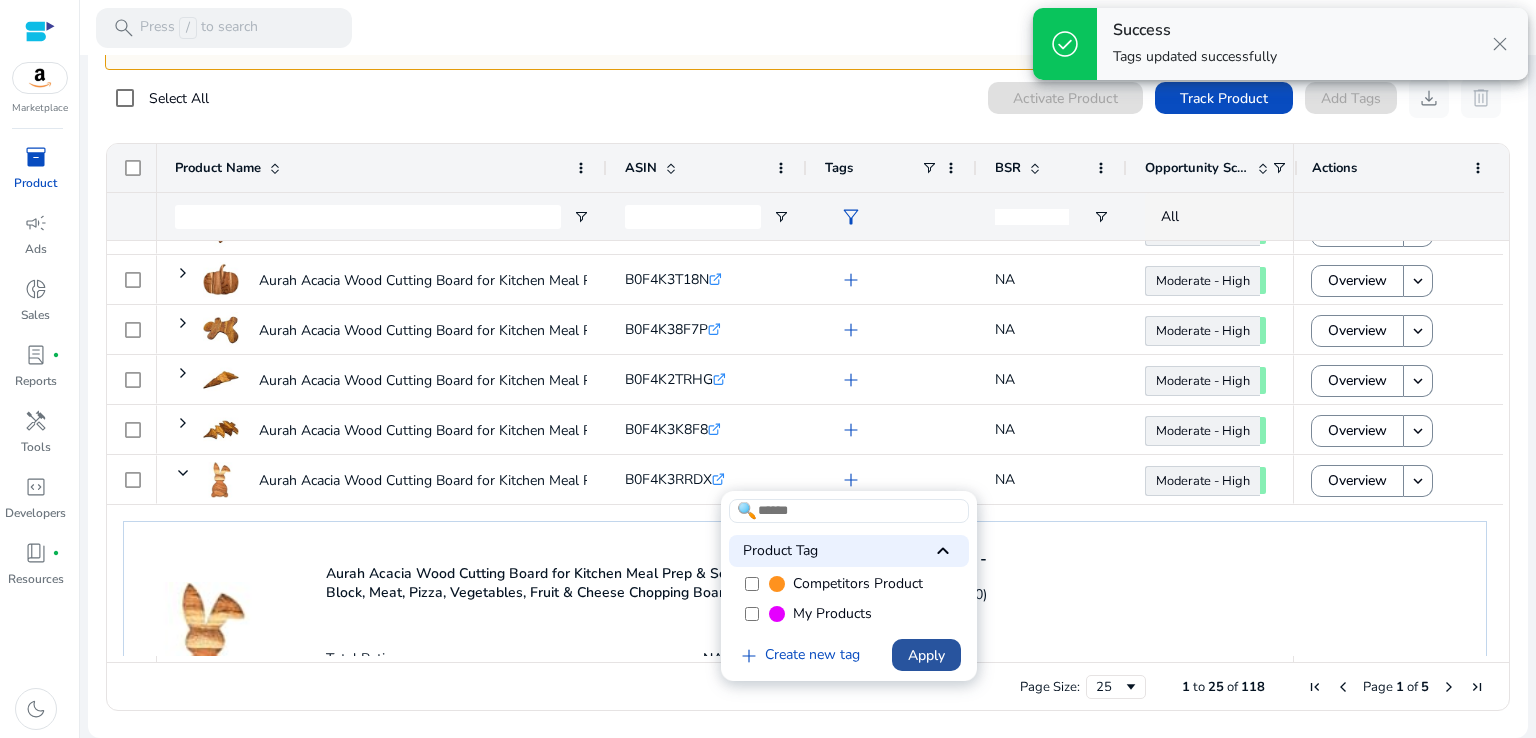 click at bounding box center (926, 655) 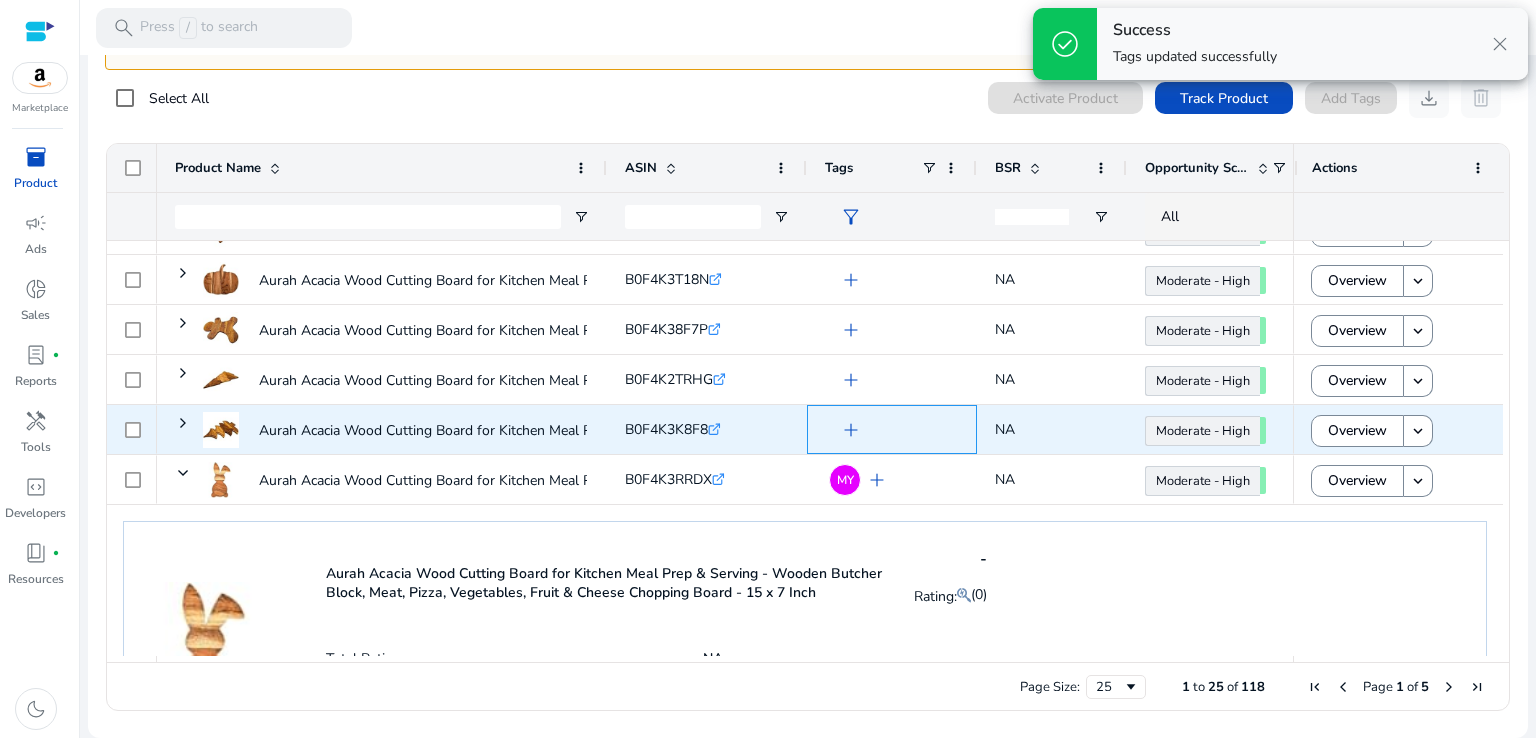 click on "add" 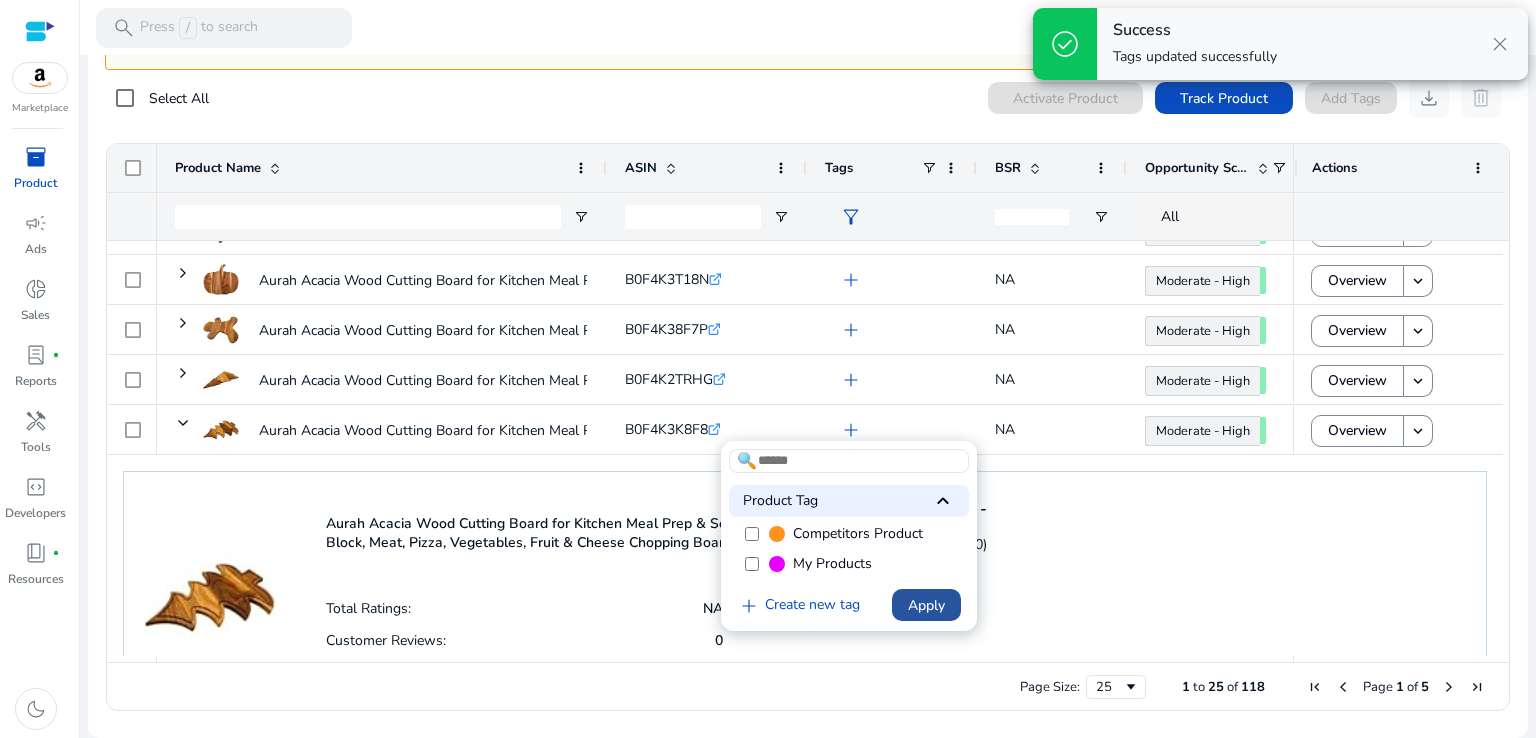 click on "Apply" at bounding box center [926, 605] 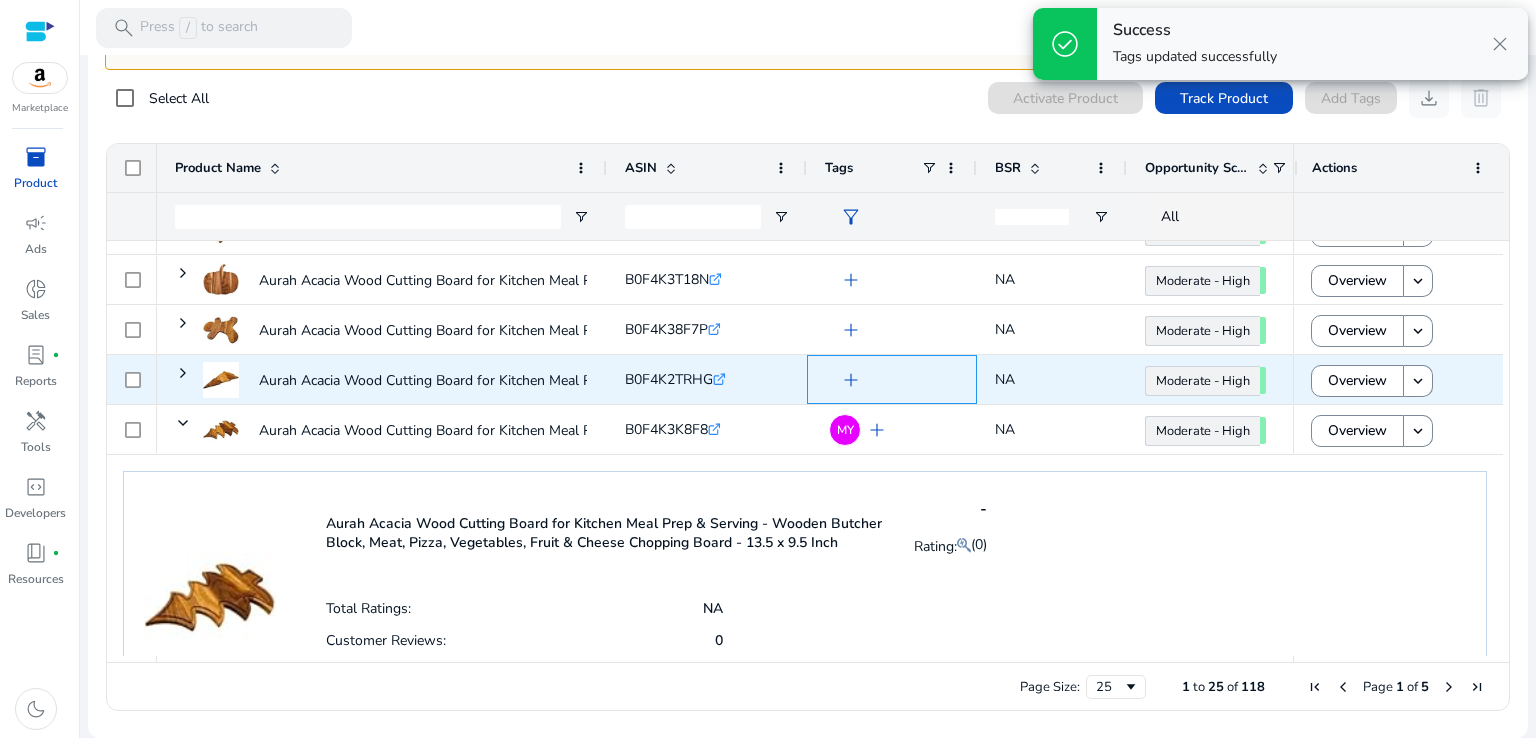 click on "add" 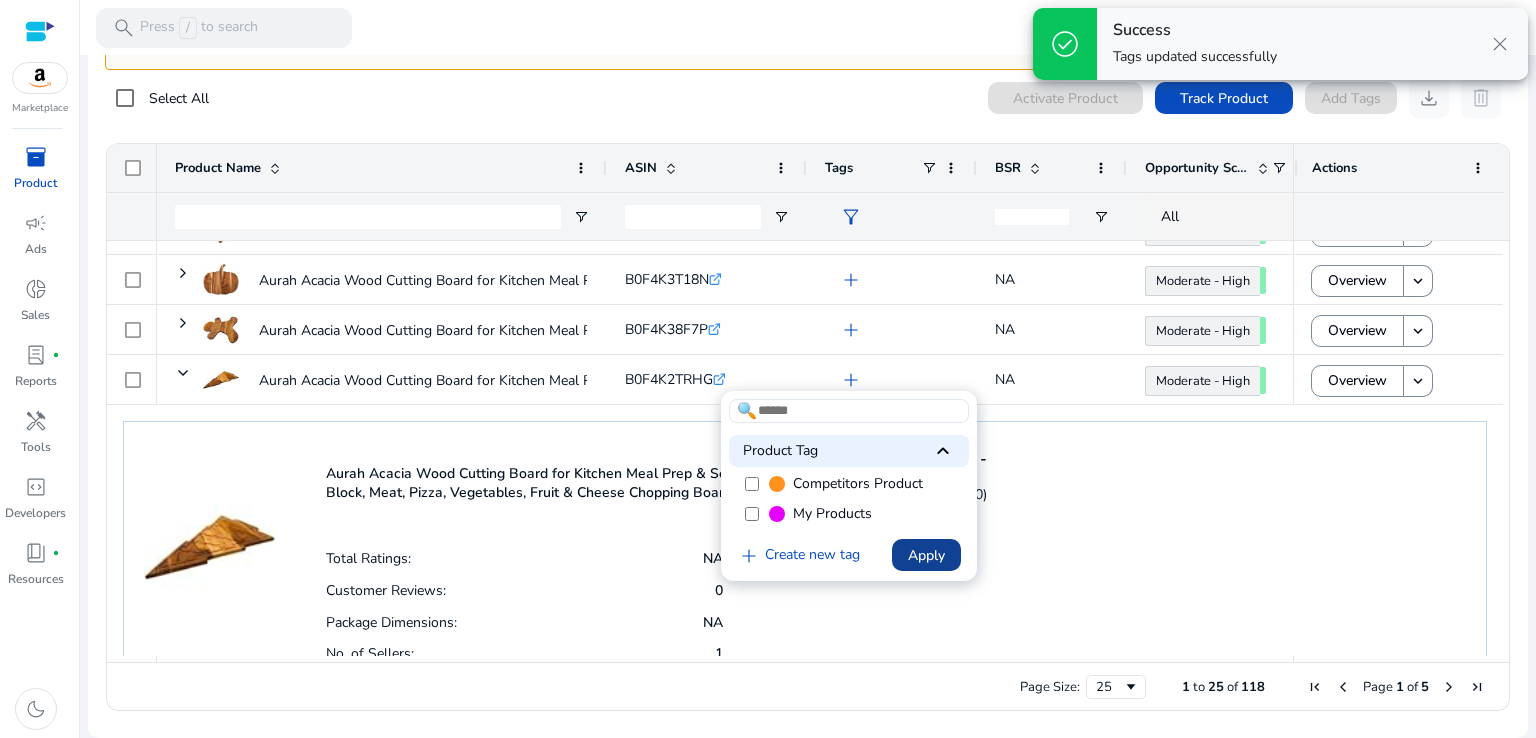 click on "Apply" at bounding box center (926, 555) 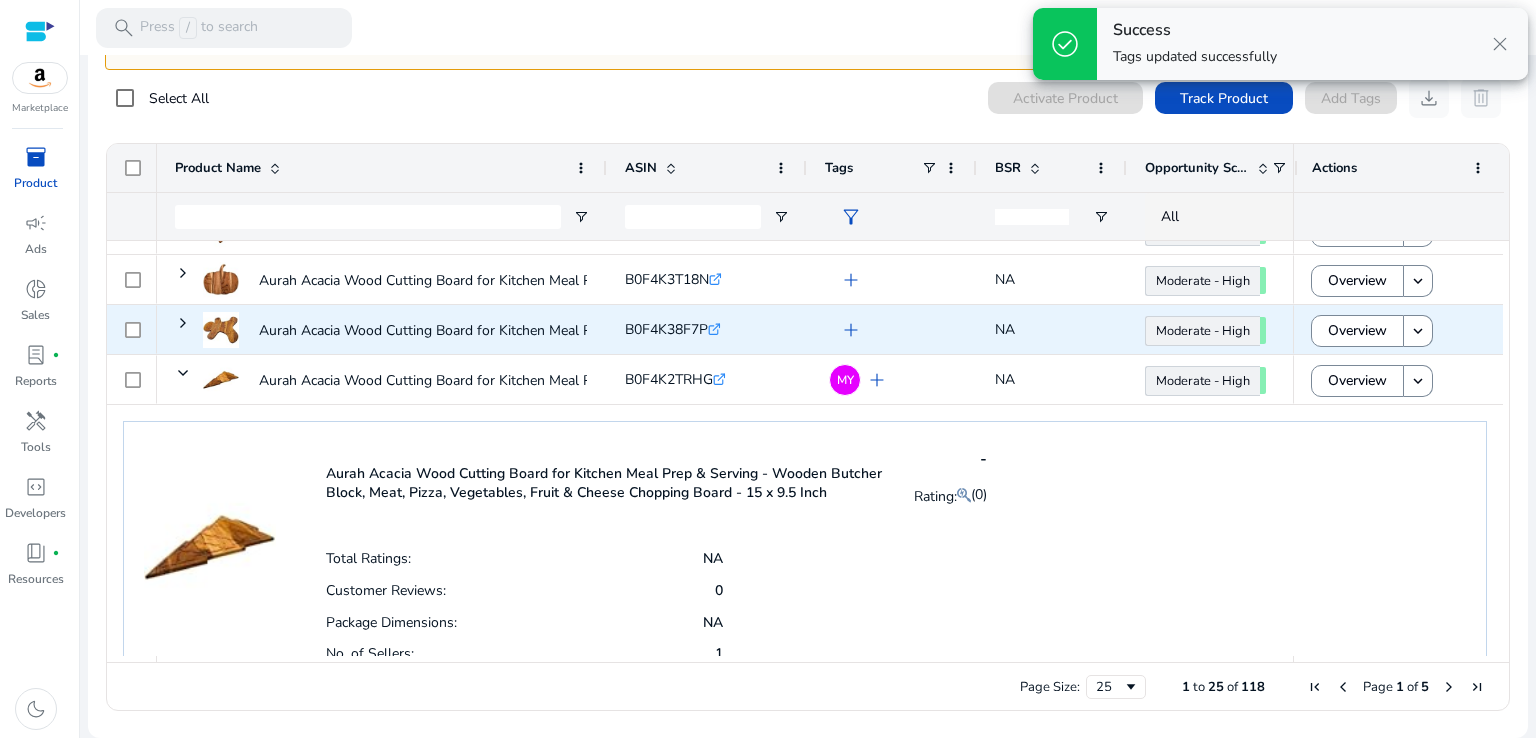 click on "add" 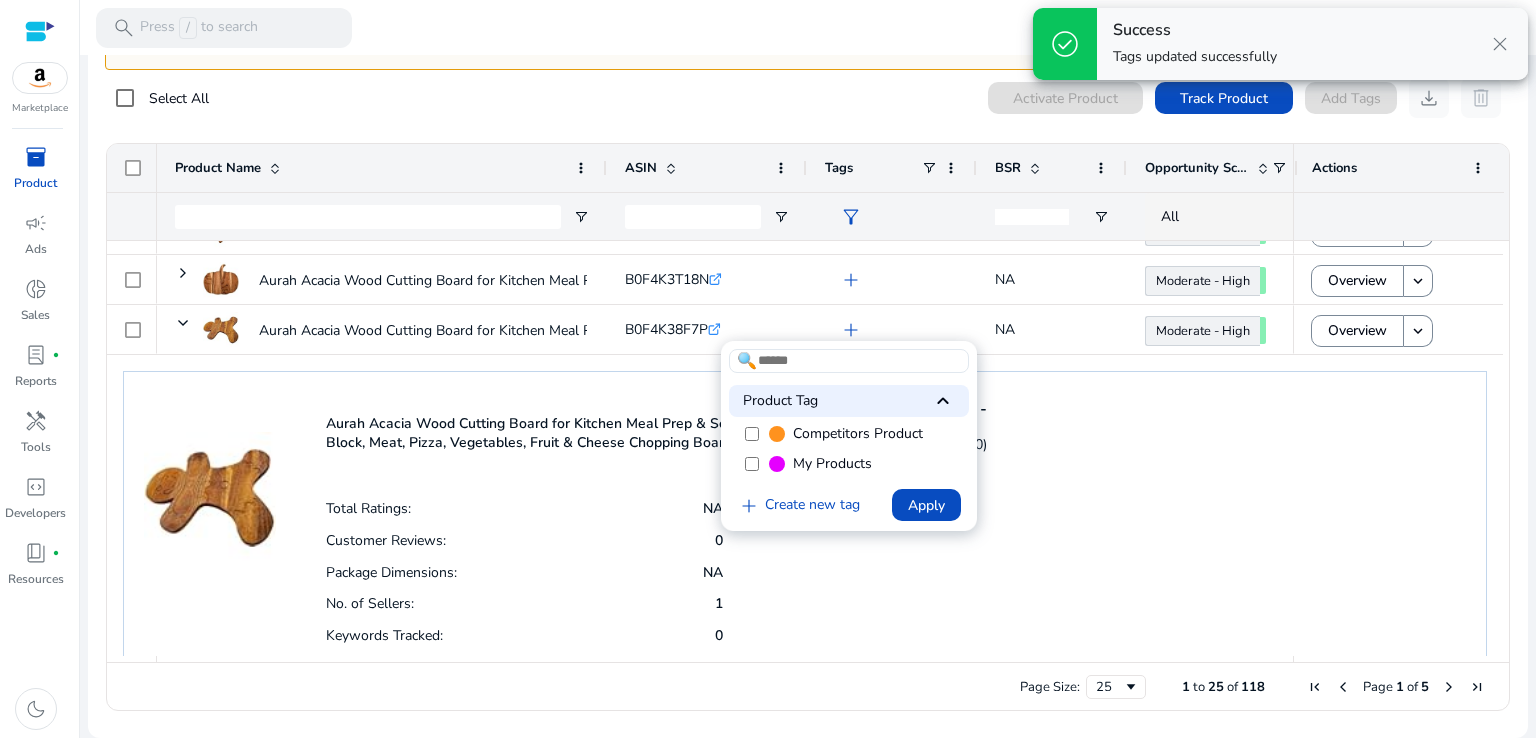 click on "My Products" at bounding box center [849, 464] 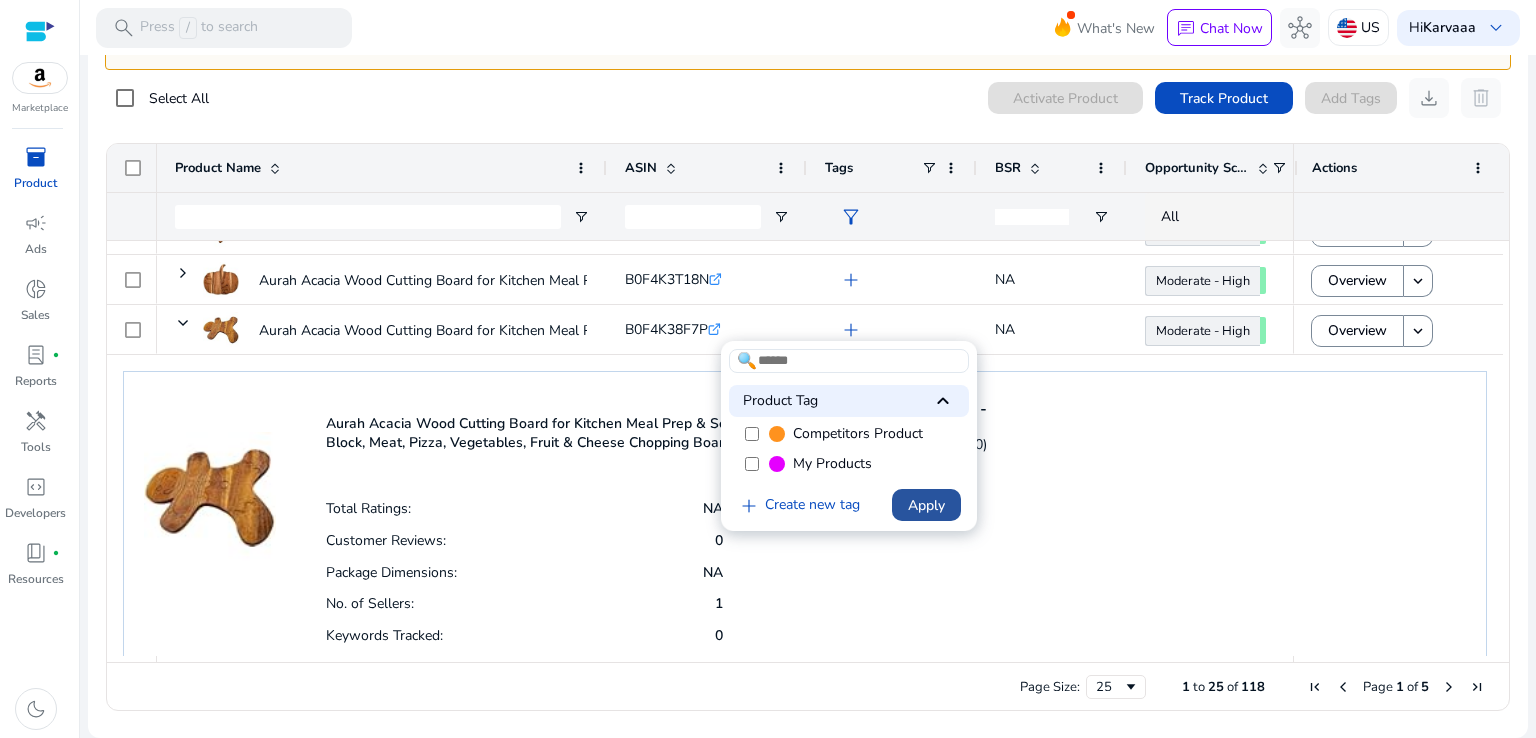 click at bounding box center (926, 505) 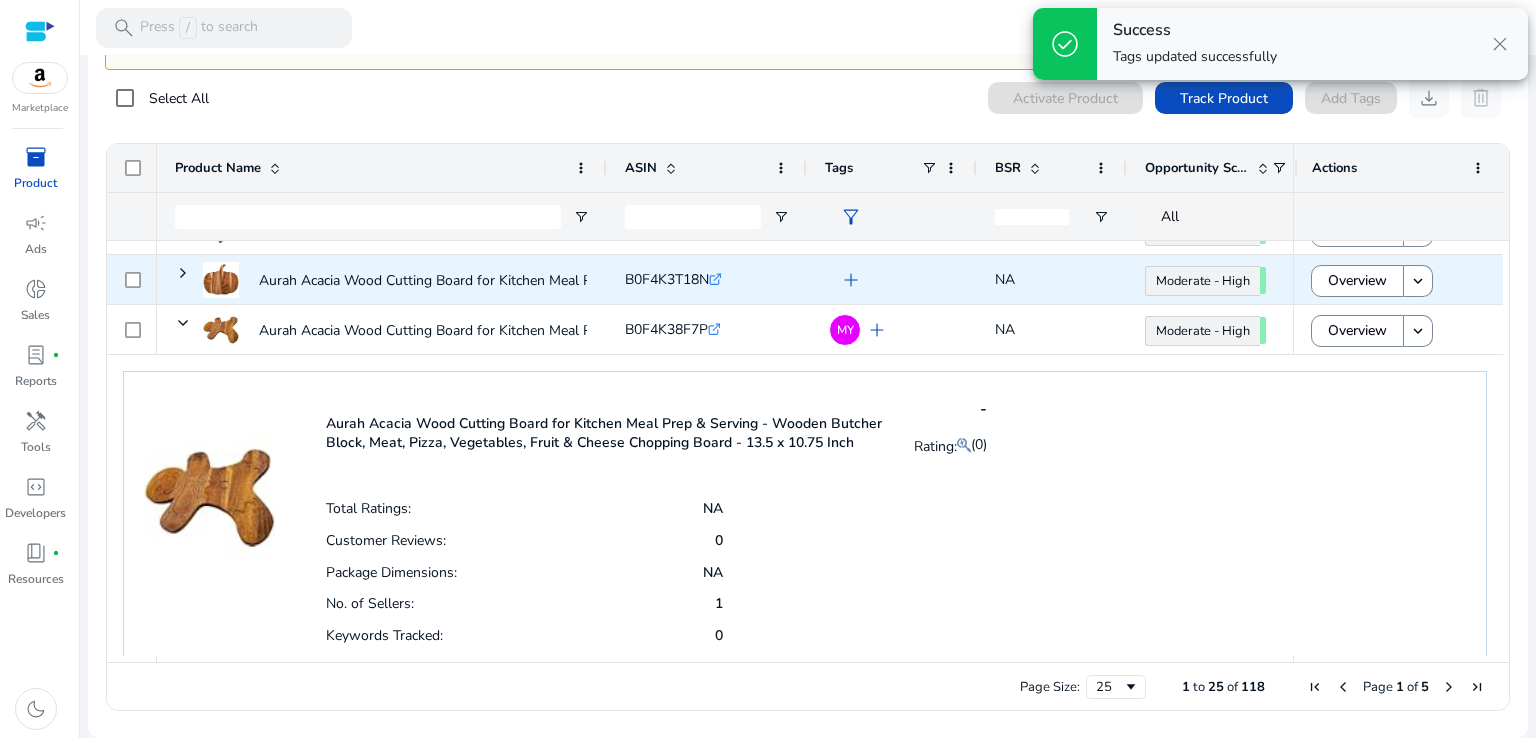 click on "add" 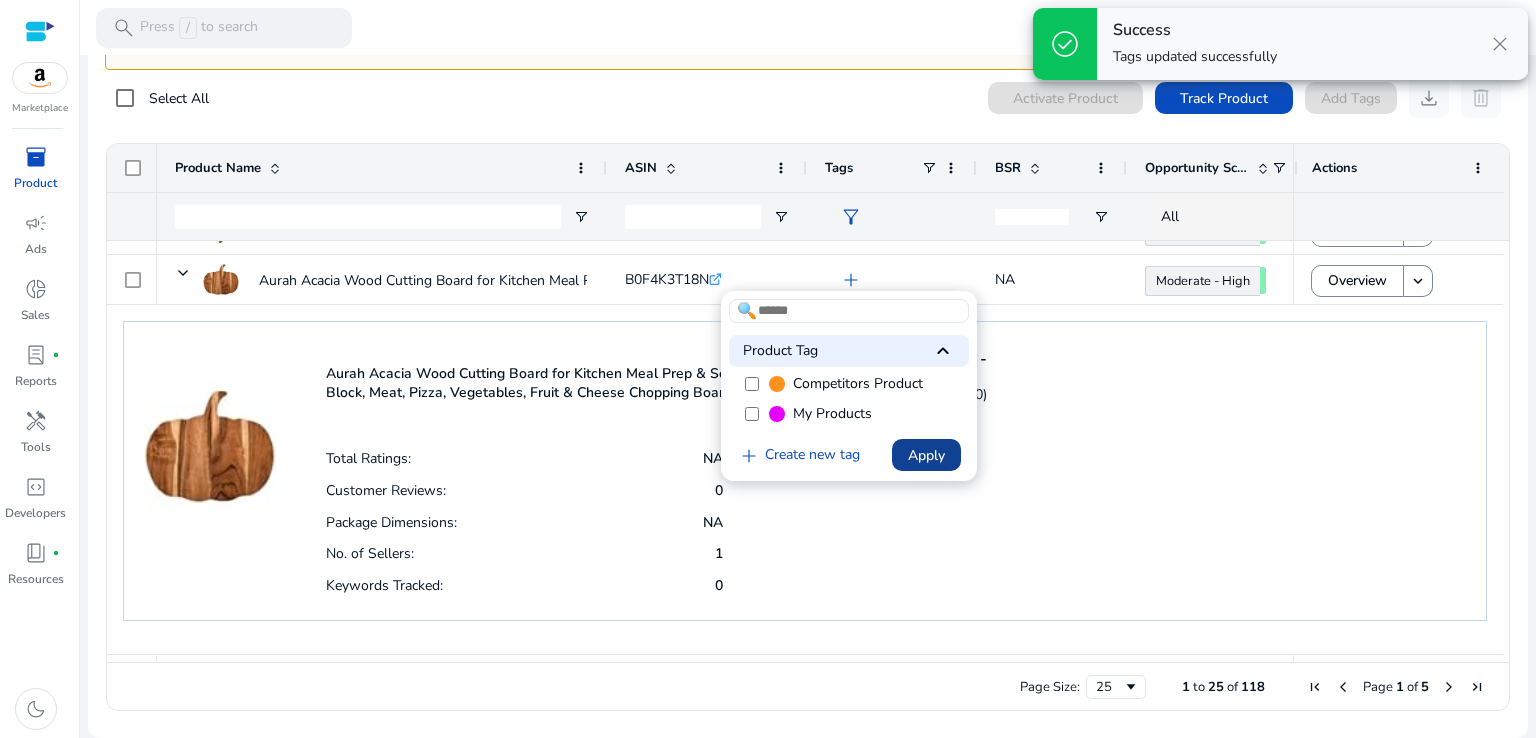 click at bounding box center (926, 455) 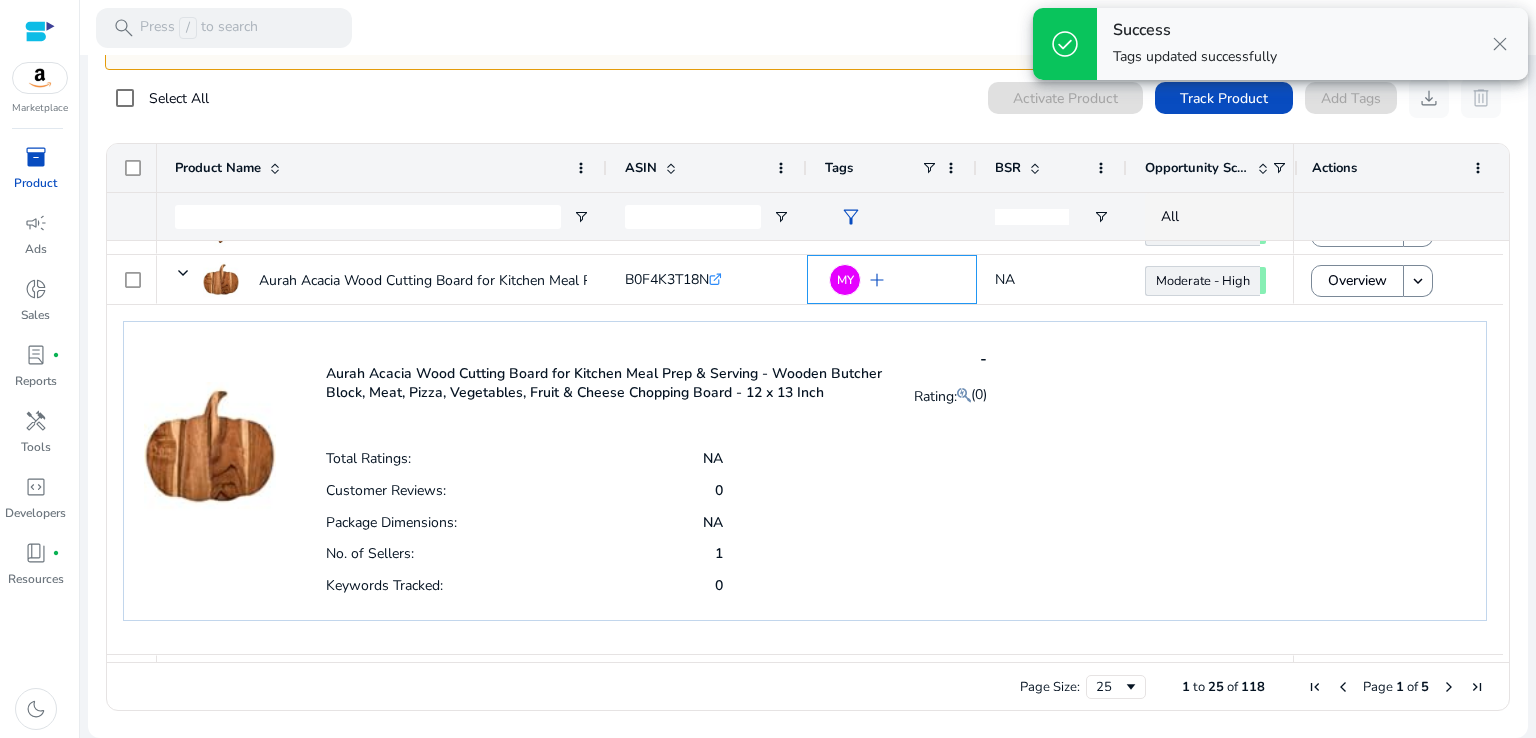 scroll, scrollTop: 0, scrollLeft: 0, axis: both 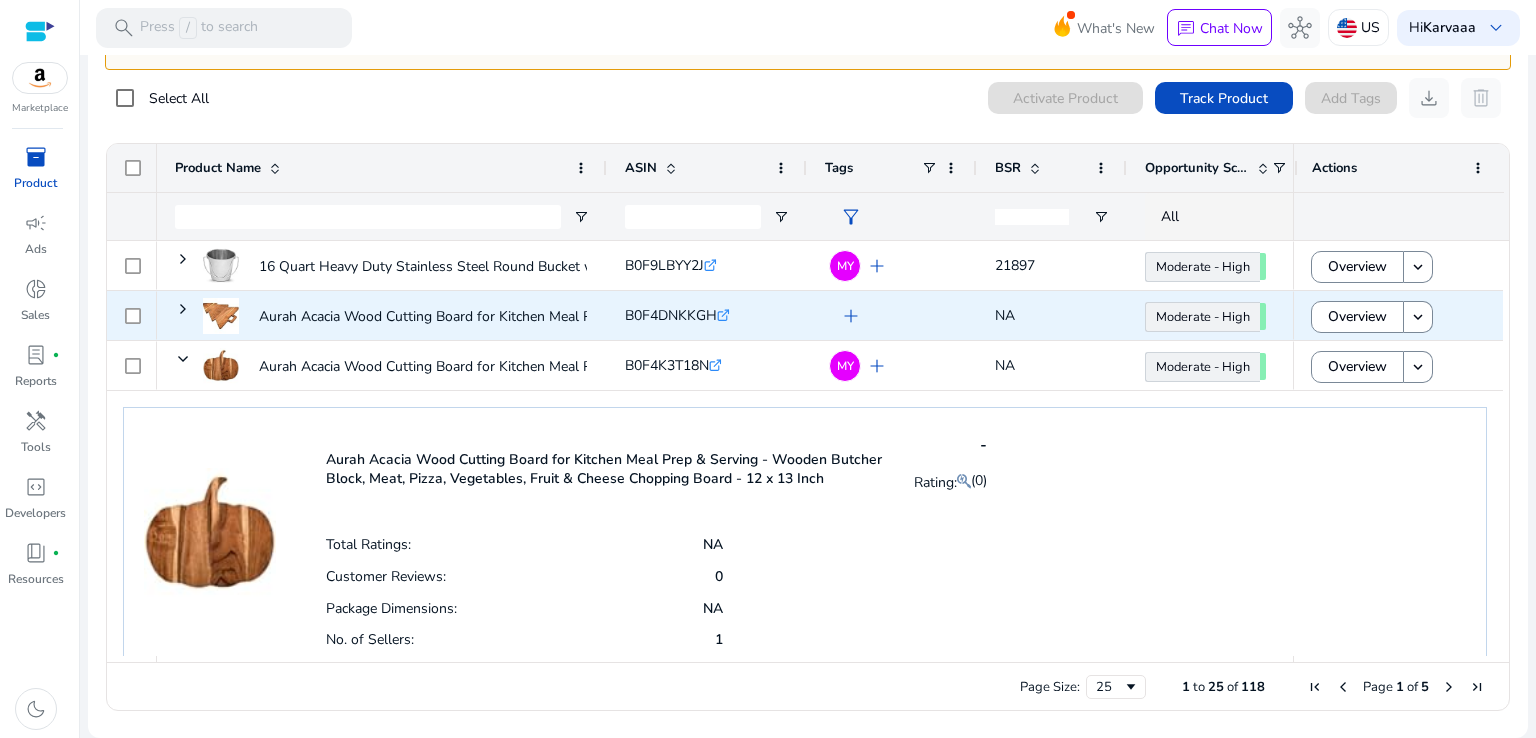 click on "add" 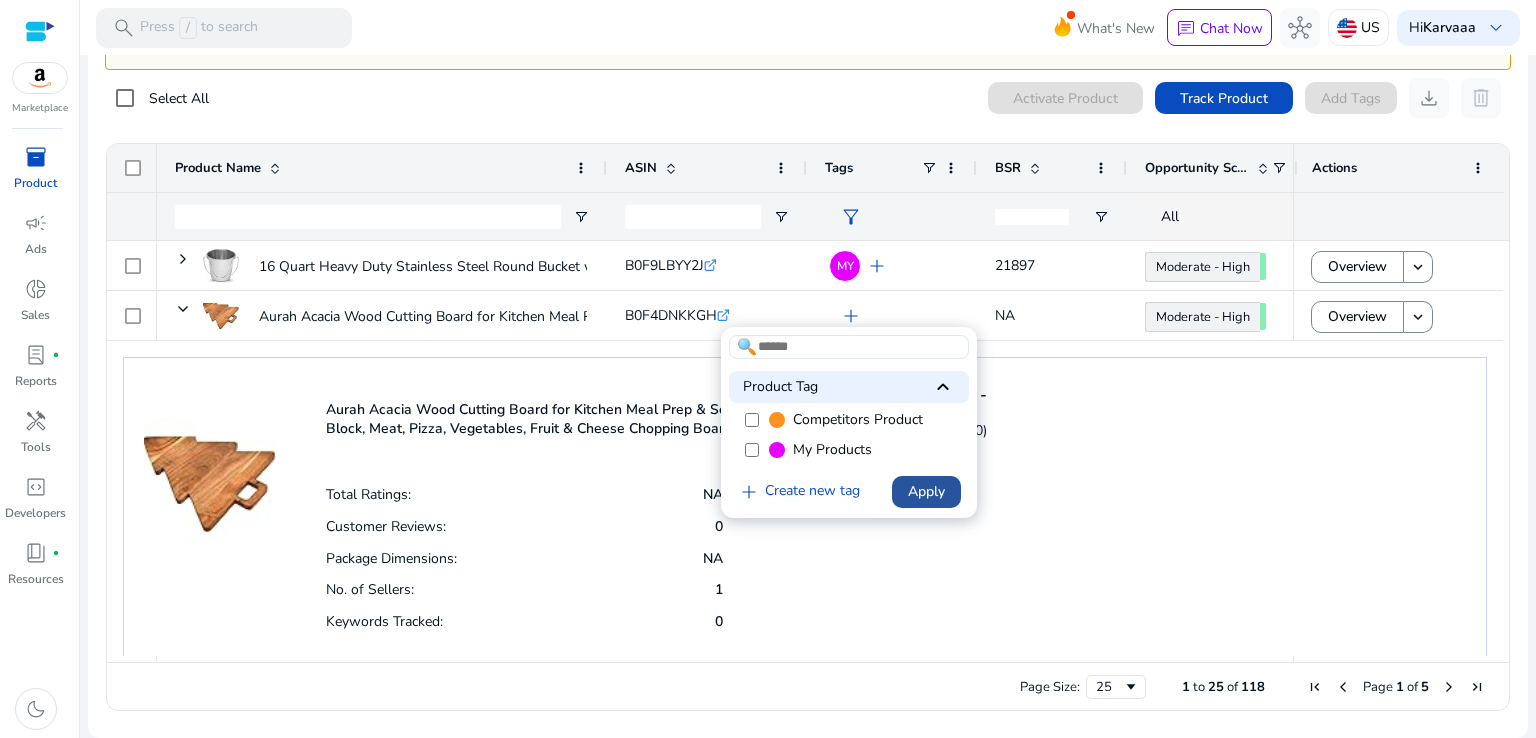 click at bounding box center [926, 492] 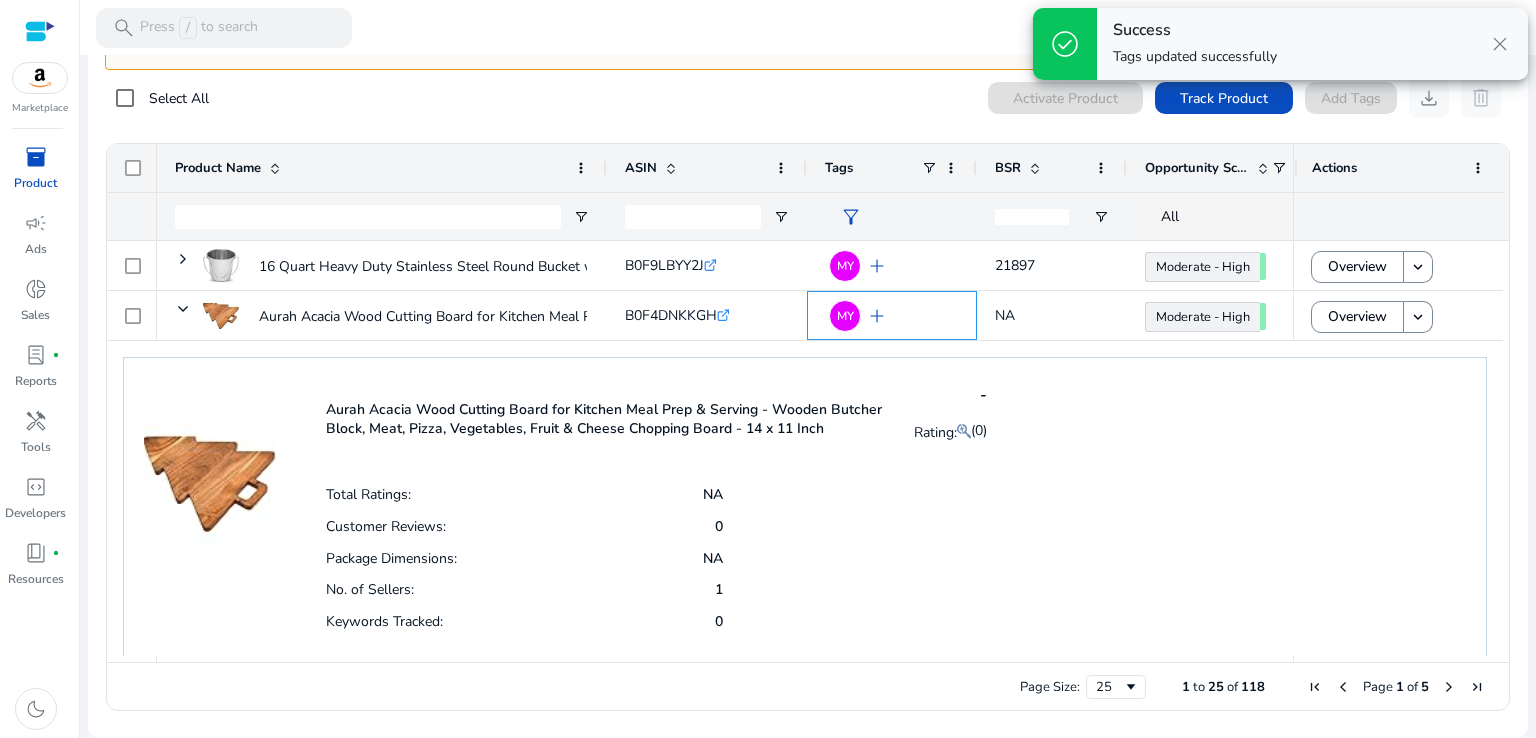 scroll, scrollTop: 0, scrollLeft: 0, axis: both 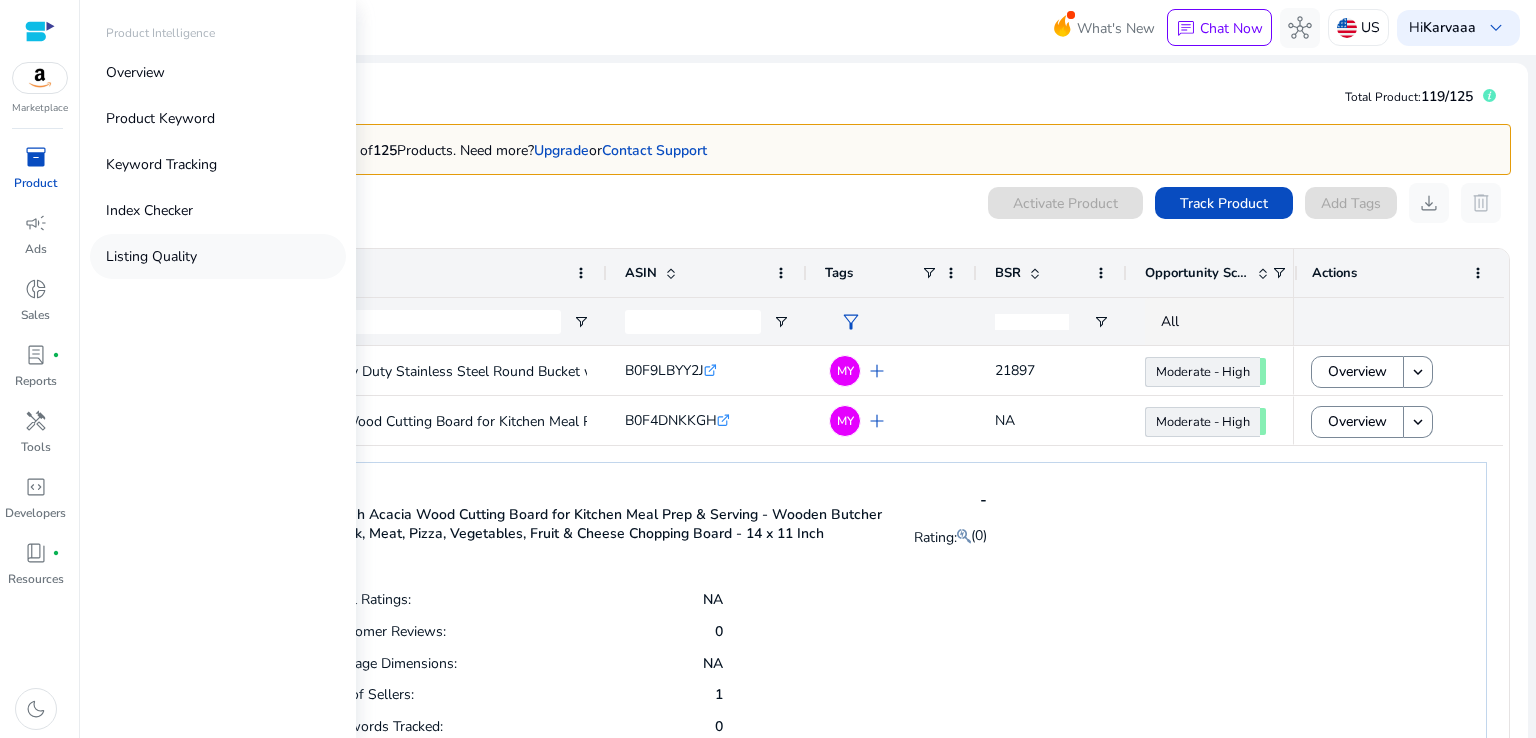 click on "Listing Quality" at bounding box center (151, 256) 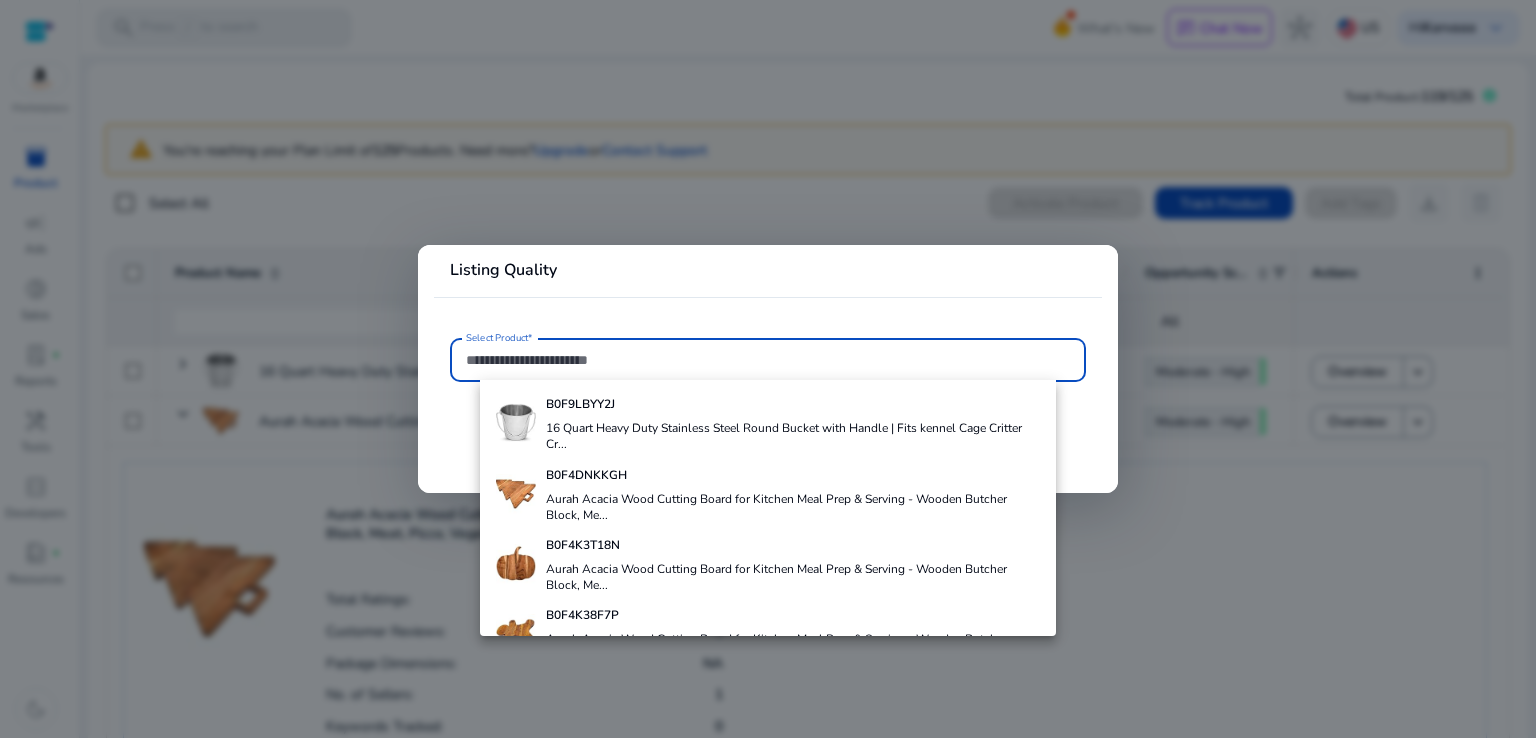 click on "Select Product*" at bounding box center [768, 360] 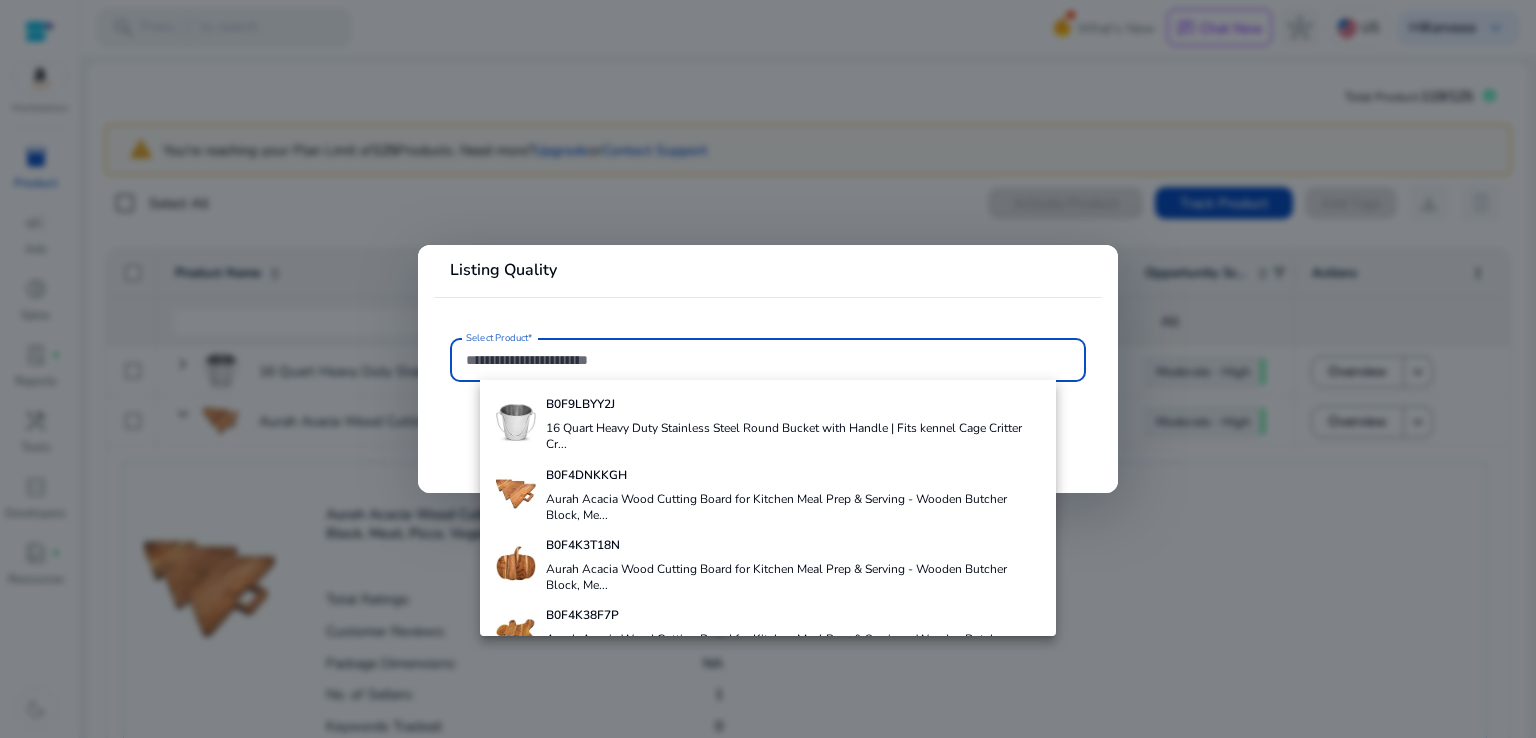 paste on "**********" 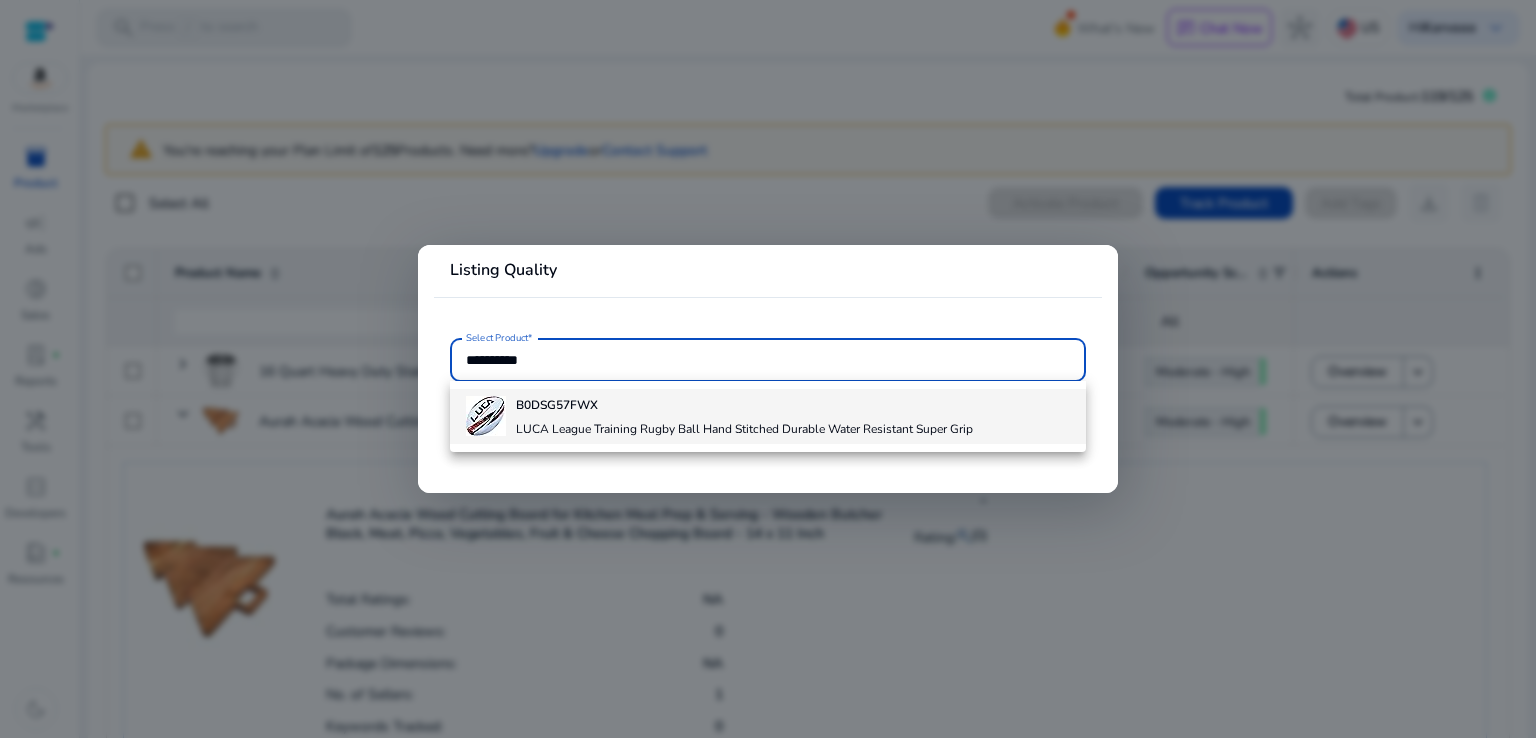 type on "**********" 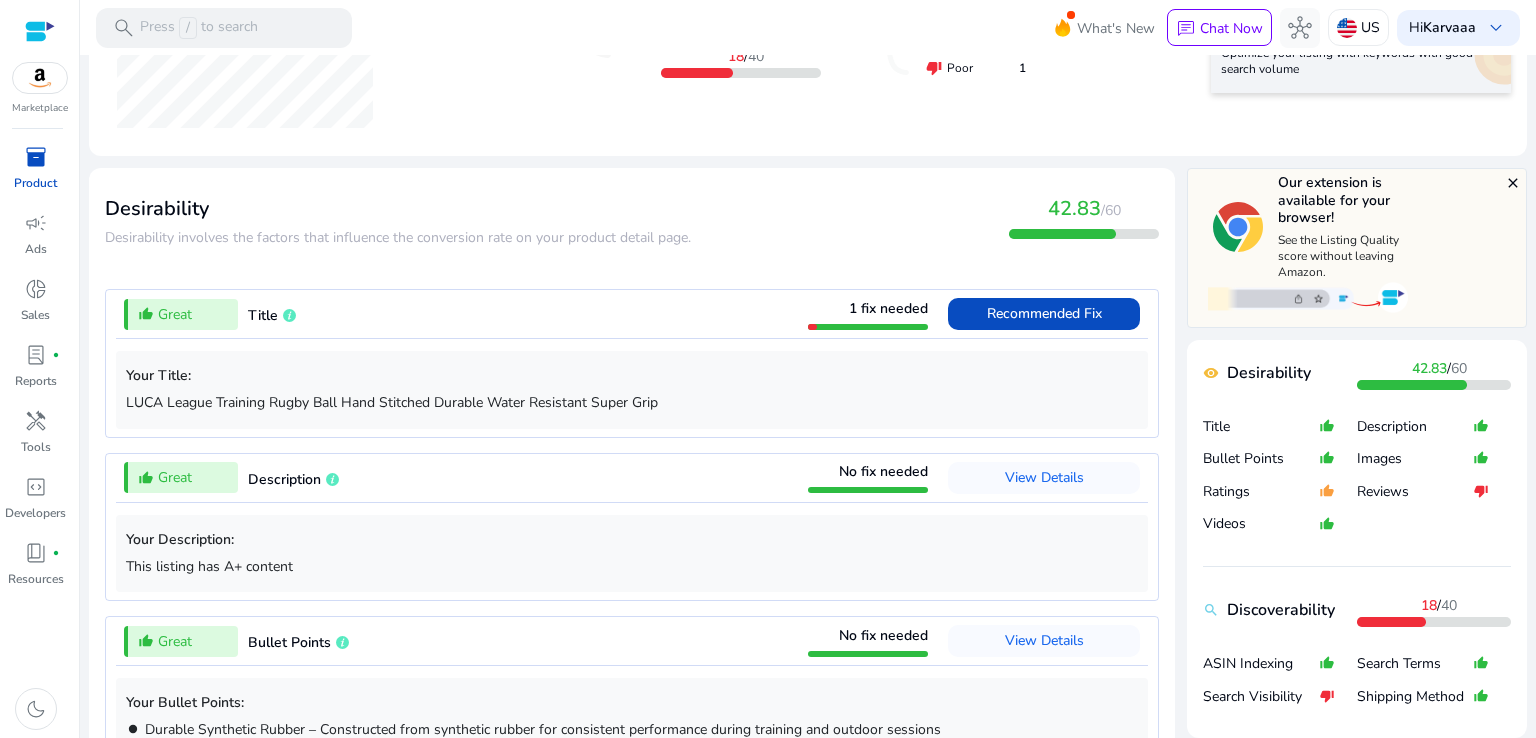 scroll, scrollTop: 604, scrollLeft: 0, axis: vertical 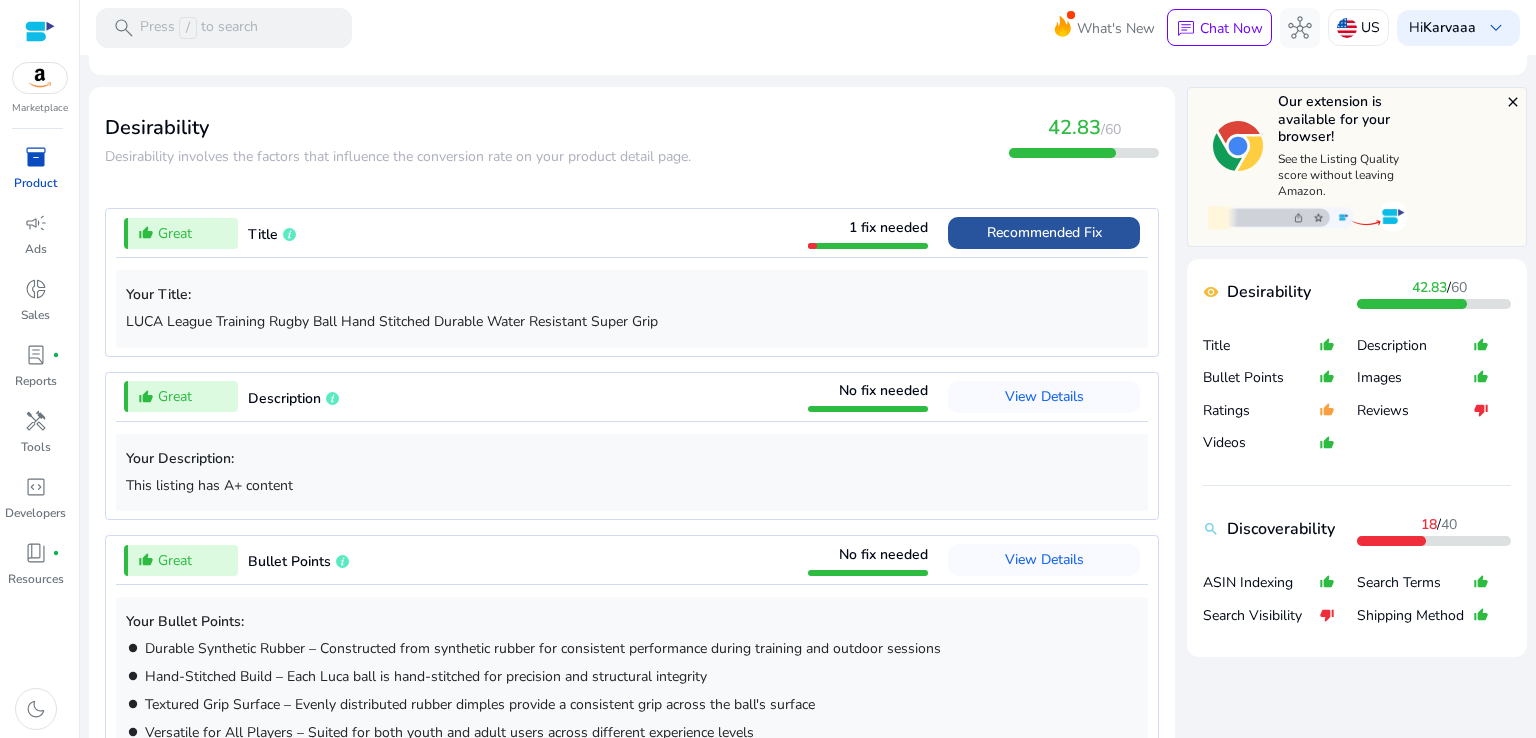 click on "Recommended Fix" at bounding box center [1044, 233] 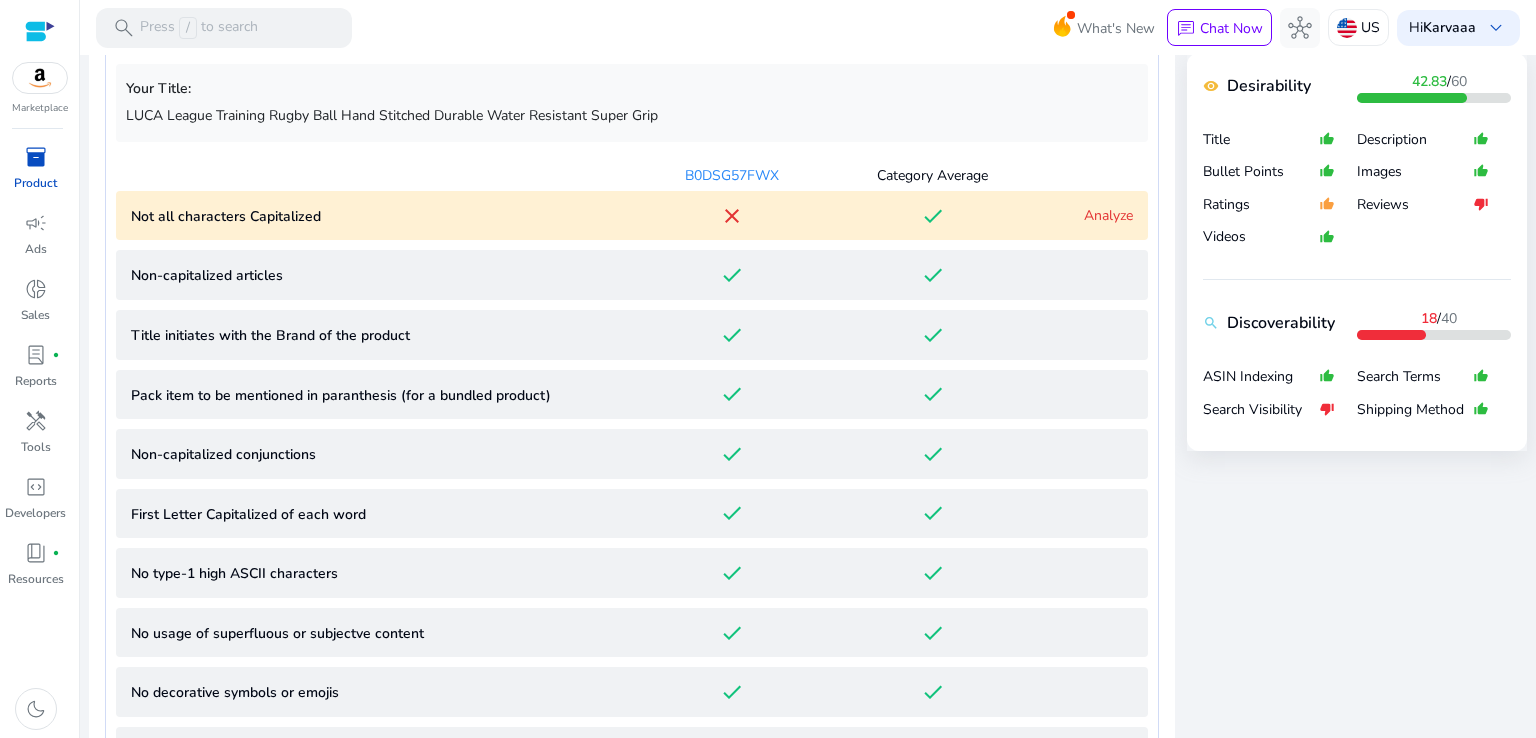 scroll, scrollTop: 812, scrollLeft: 0, axis: vertical 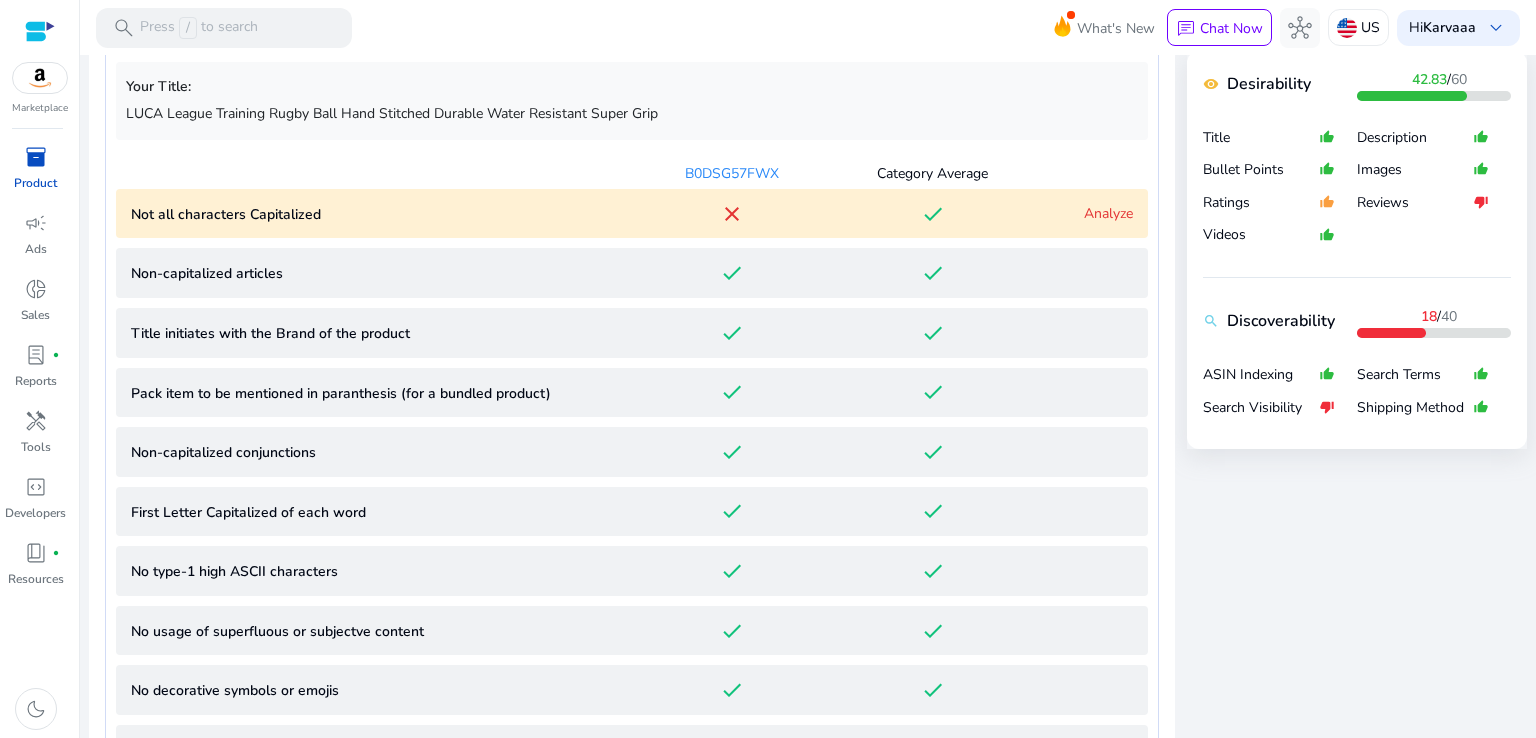 click on "Analyze" at bounding box center [1083, 213] 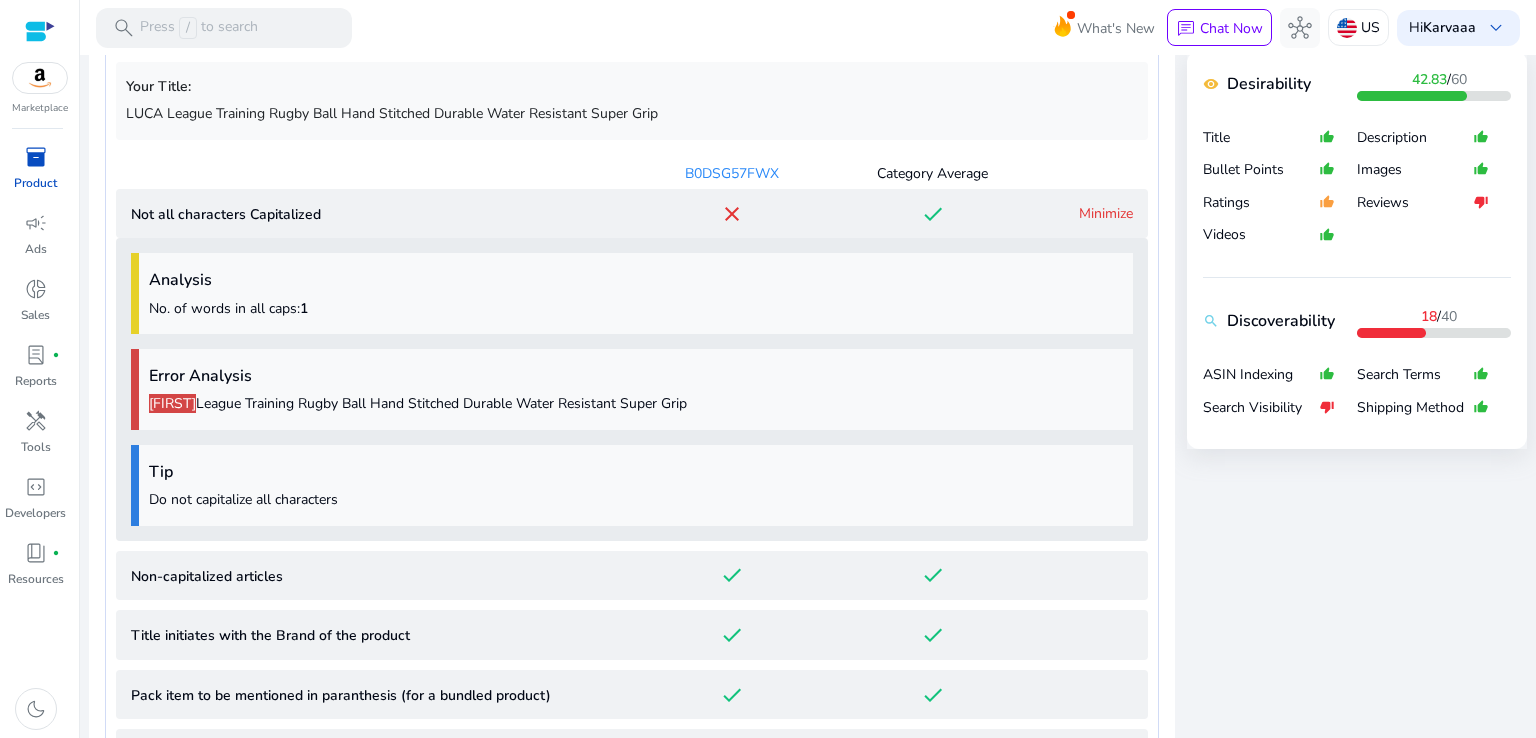 click on "Minimize" at bounding box center [1083, 213] 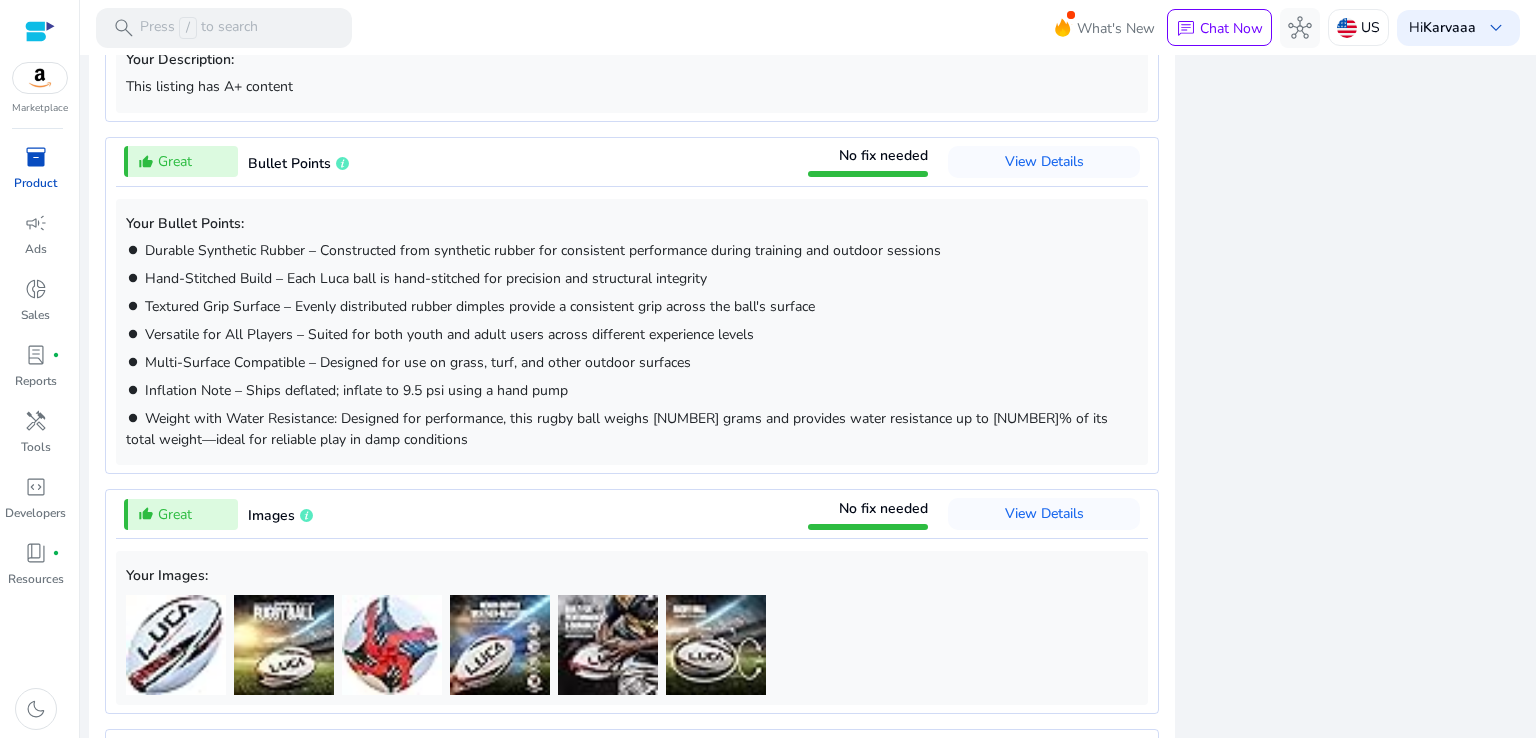 scroll, scrollTop: 1847, scrollLeft: 0, axis: vertical 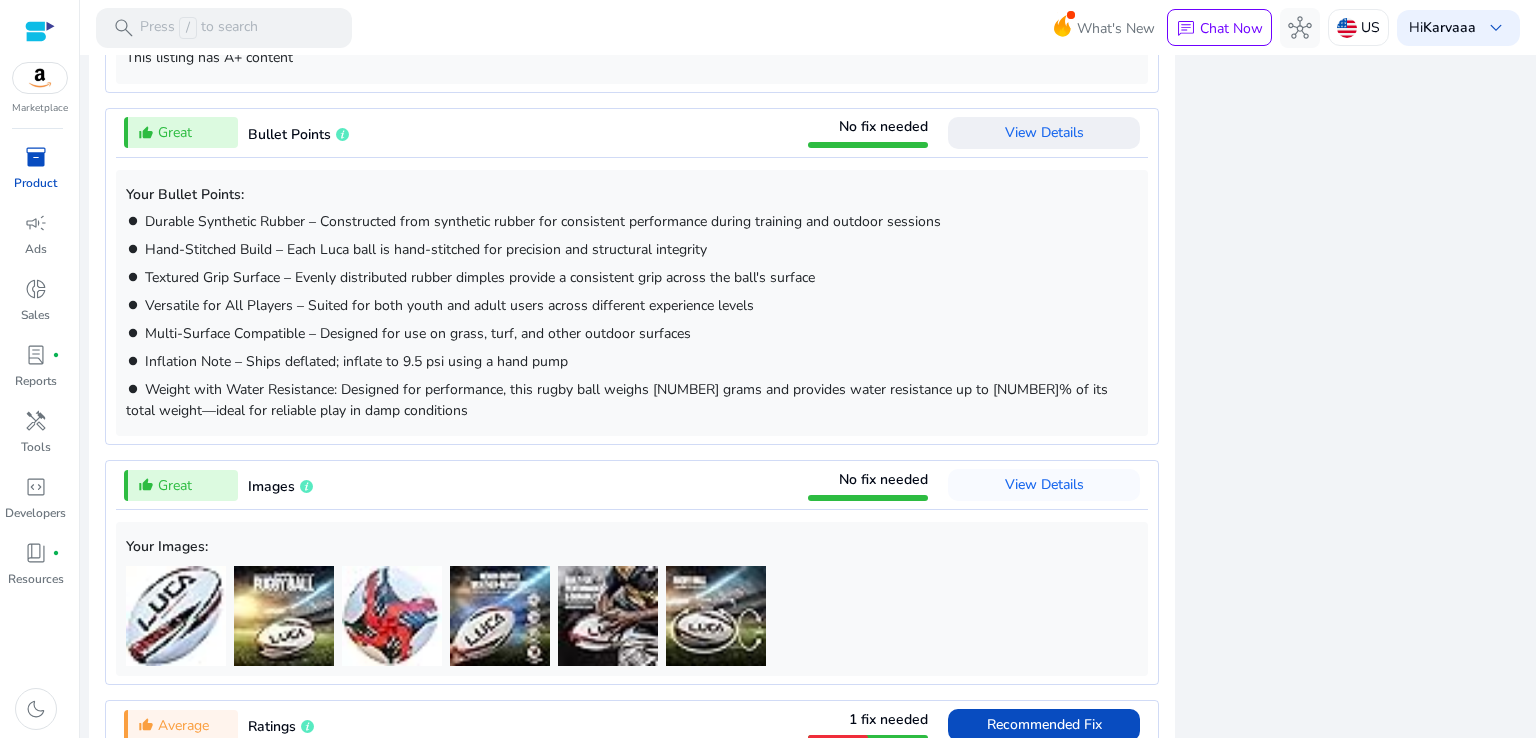 click on "View Details" at bounding box center (1044, 132) 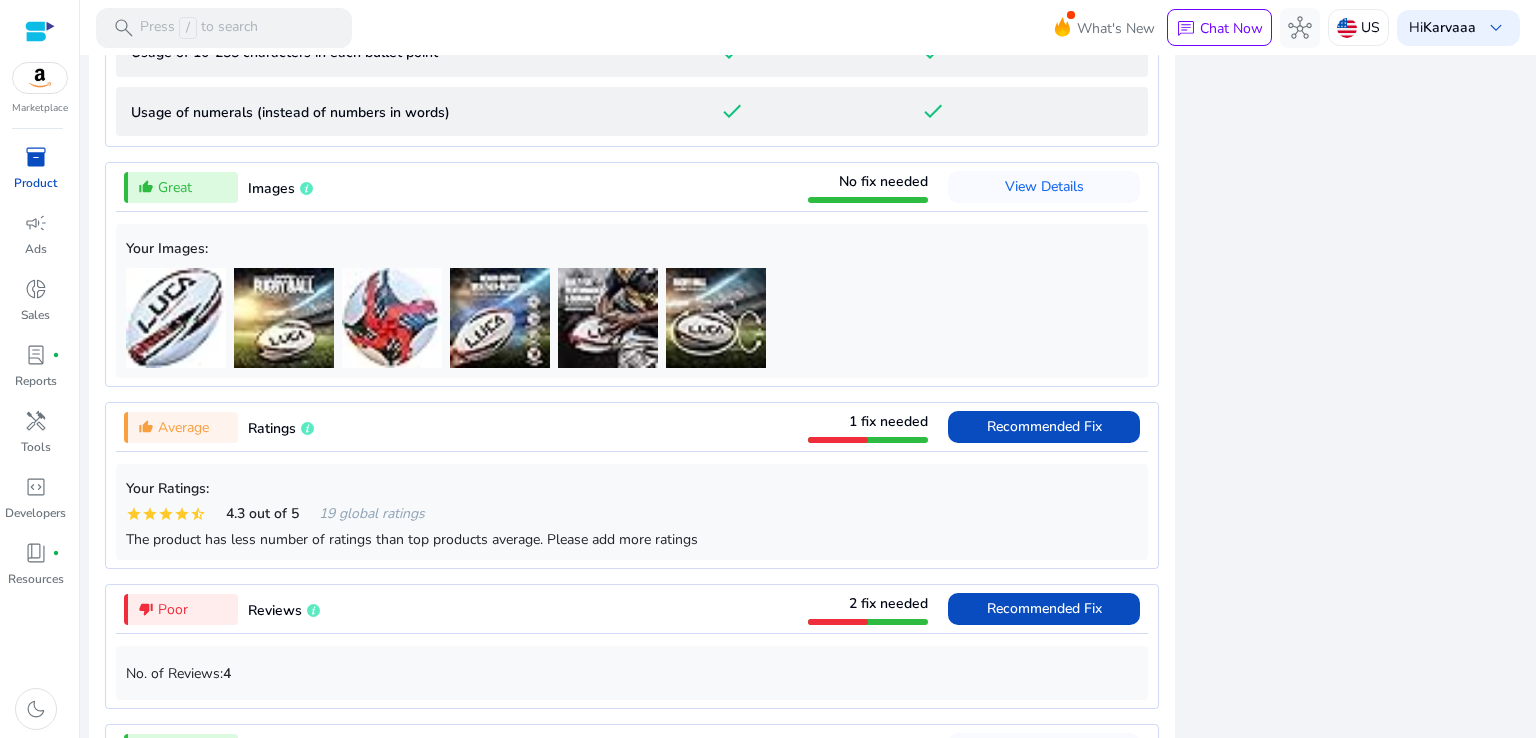 scroll, scrollTop: 1032, scrollLeft: 0, axis: vertical 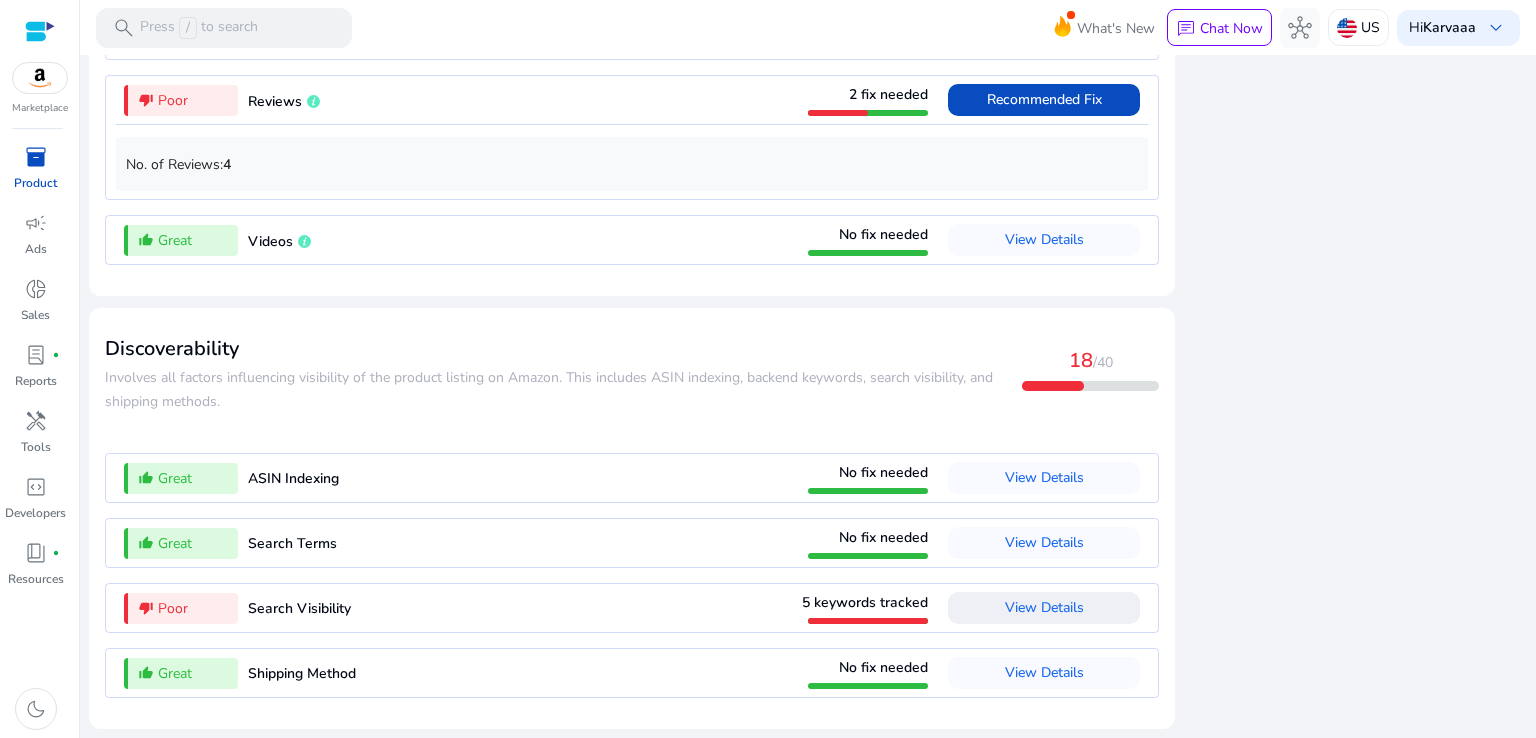 click on "View Details" at bounding box center (1044, 608) 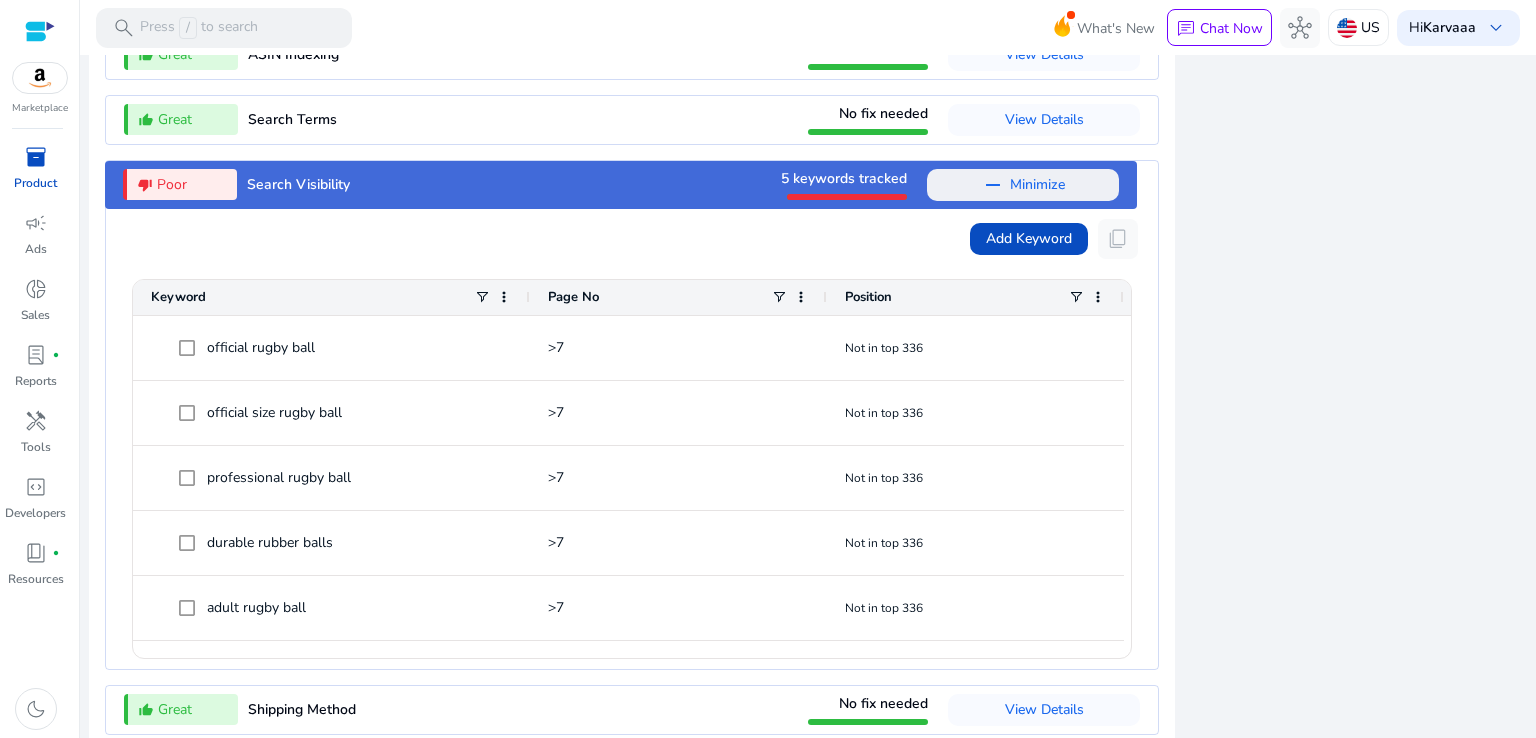scroll, scrollTop: 2301, scrollLeft: 0, axis: vertical 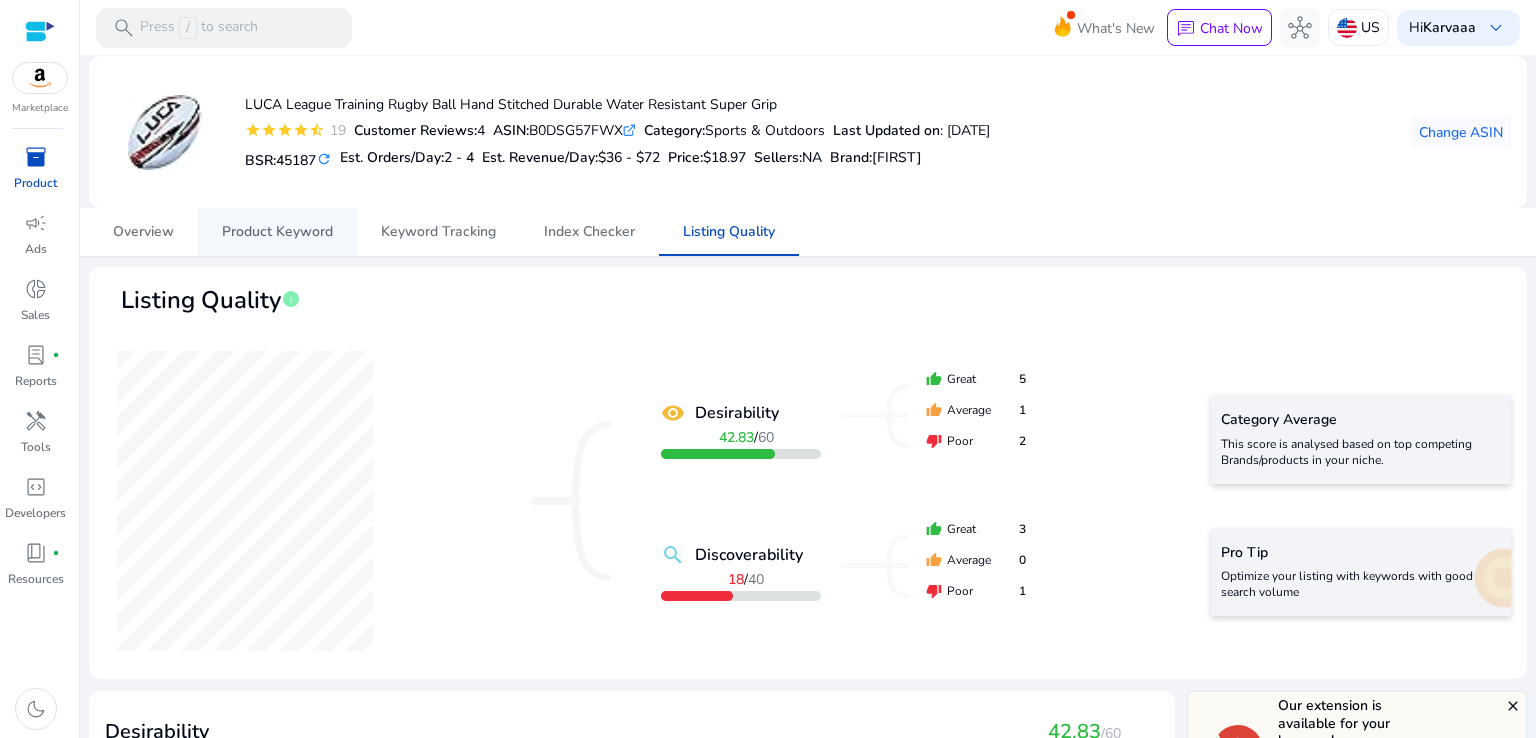 click on "Product Keyword" at bounding box center (277, 232) 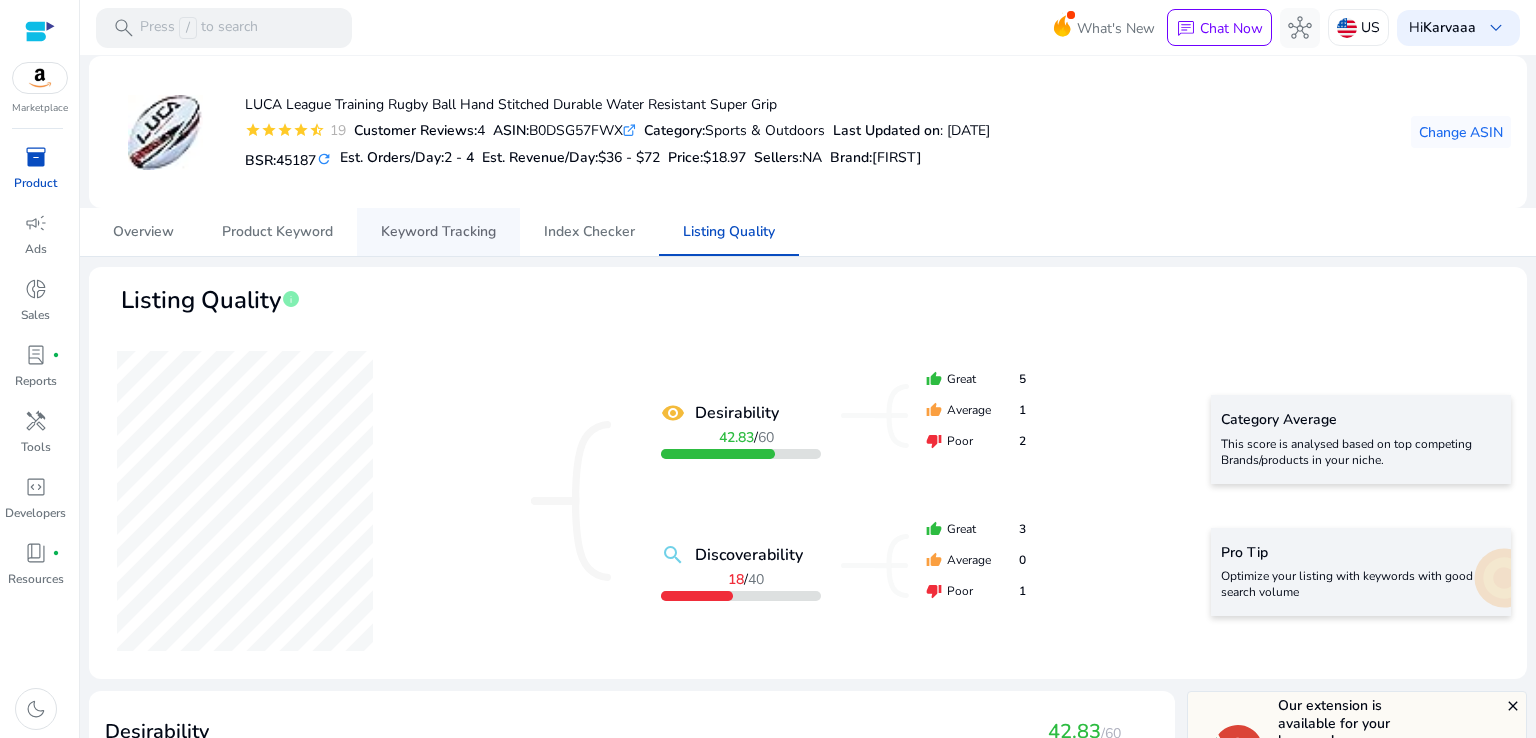 click on "Keyword Tracking" at bounding box center [438, 232] 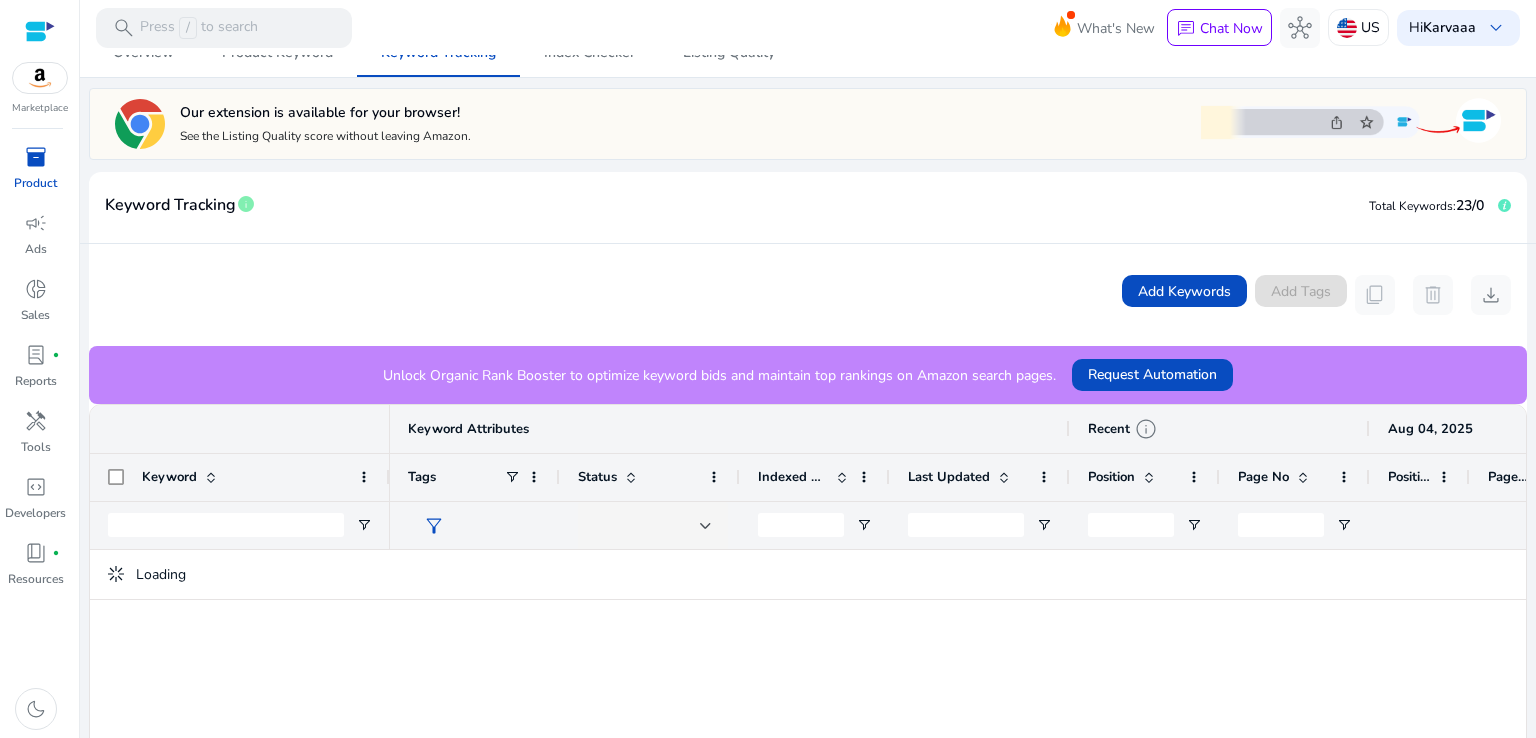 scroll, scrollTop: 180, scrollLeft: 0, axis: vertical 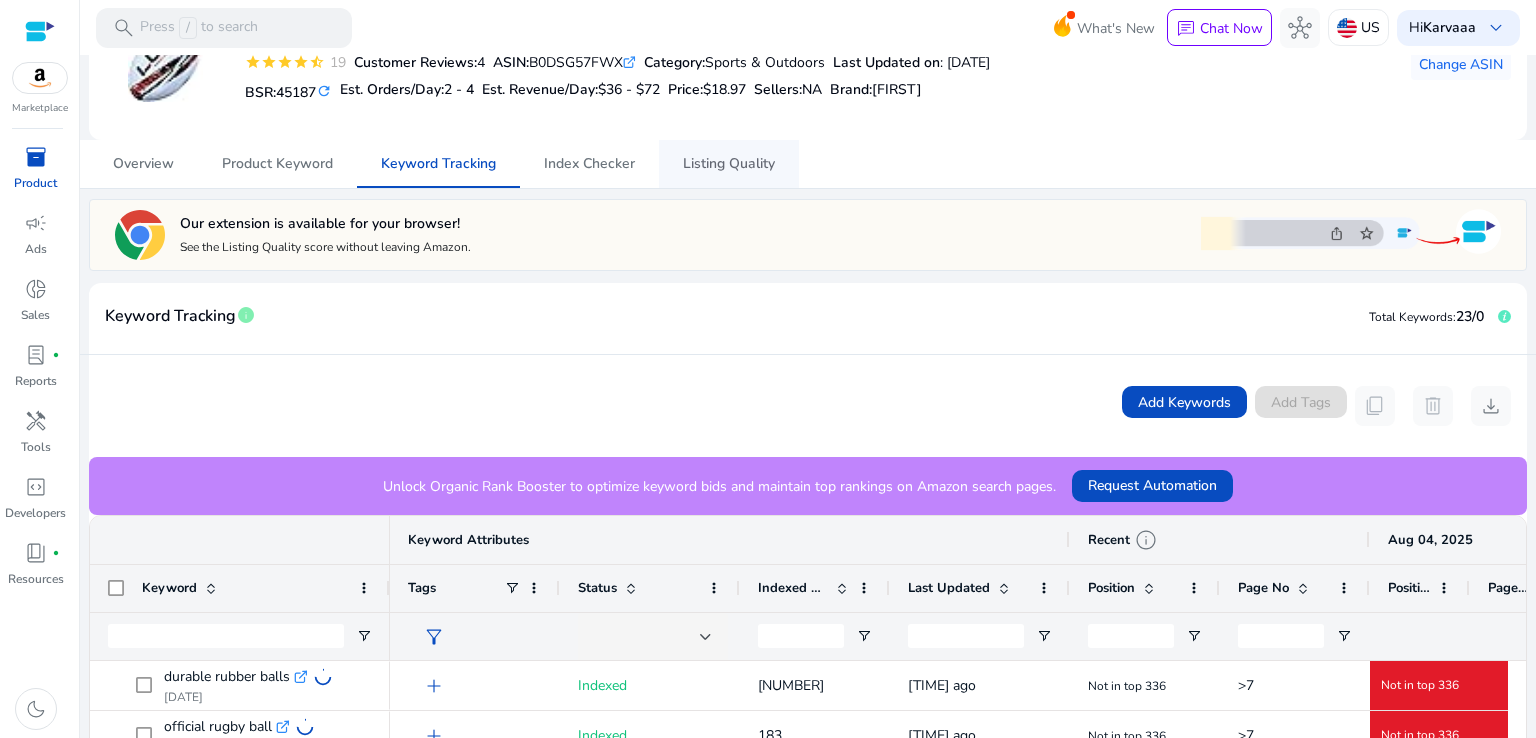 click on "Listing Quality" at bounding box center (729, 164) 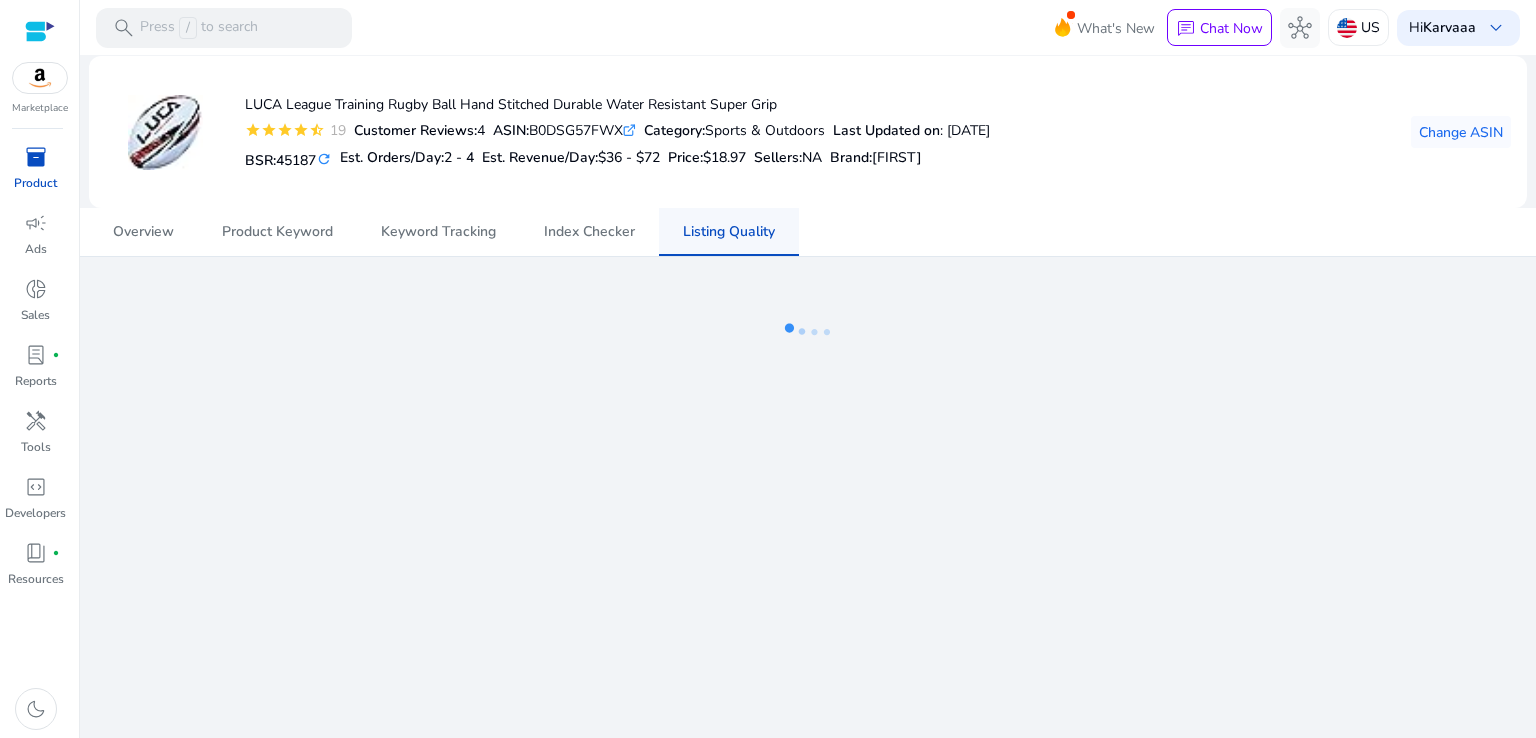 scroll, scrollTop: 0, scrollLeft: 0, axis: both 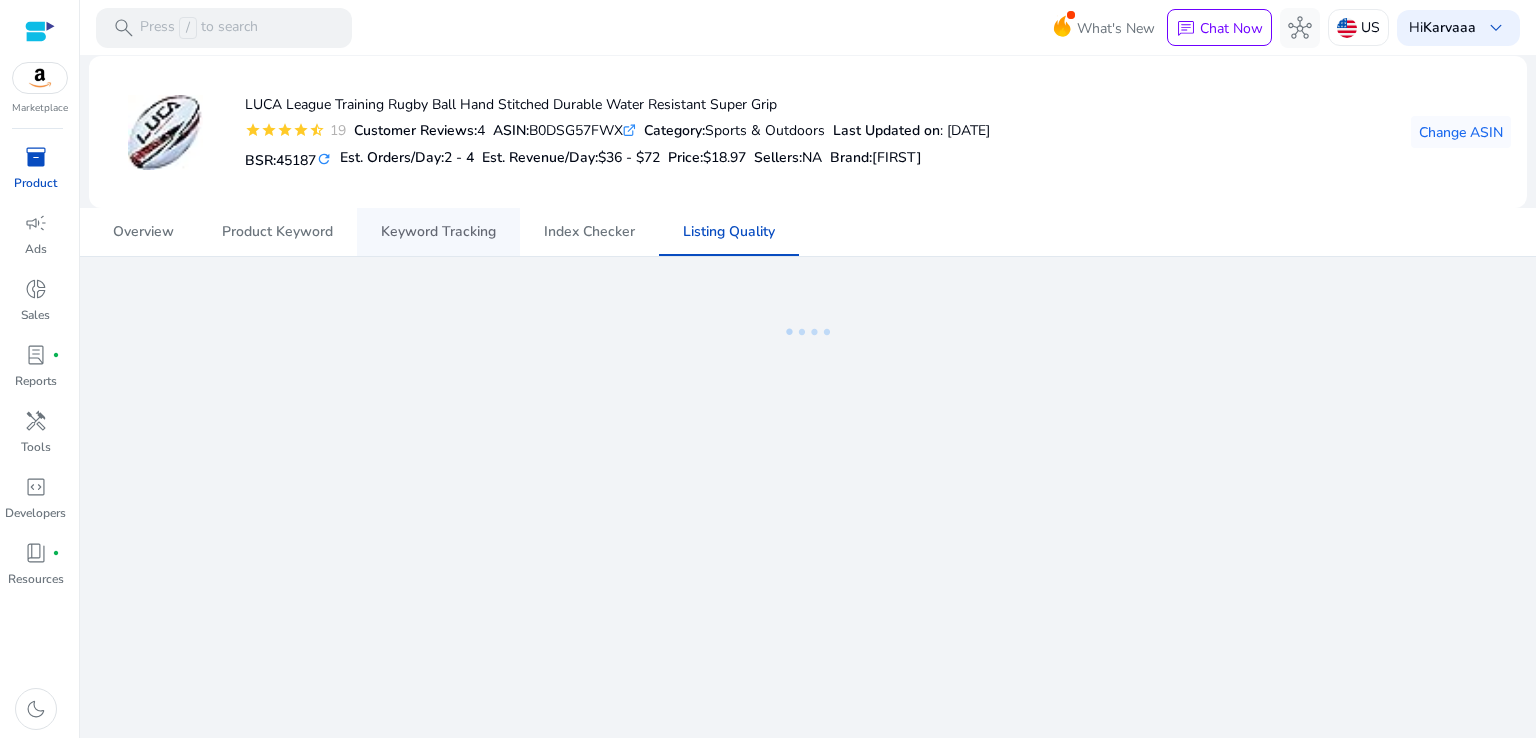 click on "Keyword Tracking" at bounding box center [438, 232] 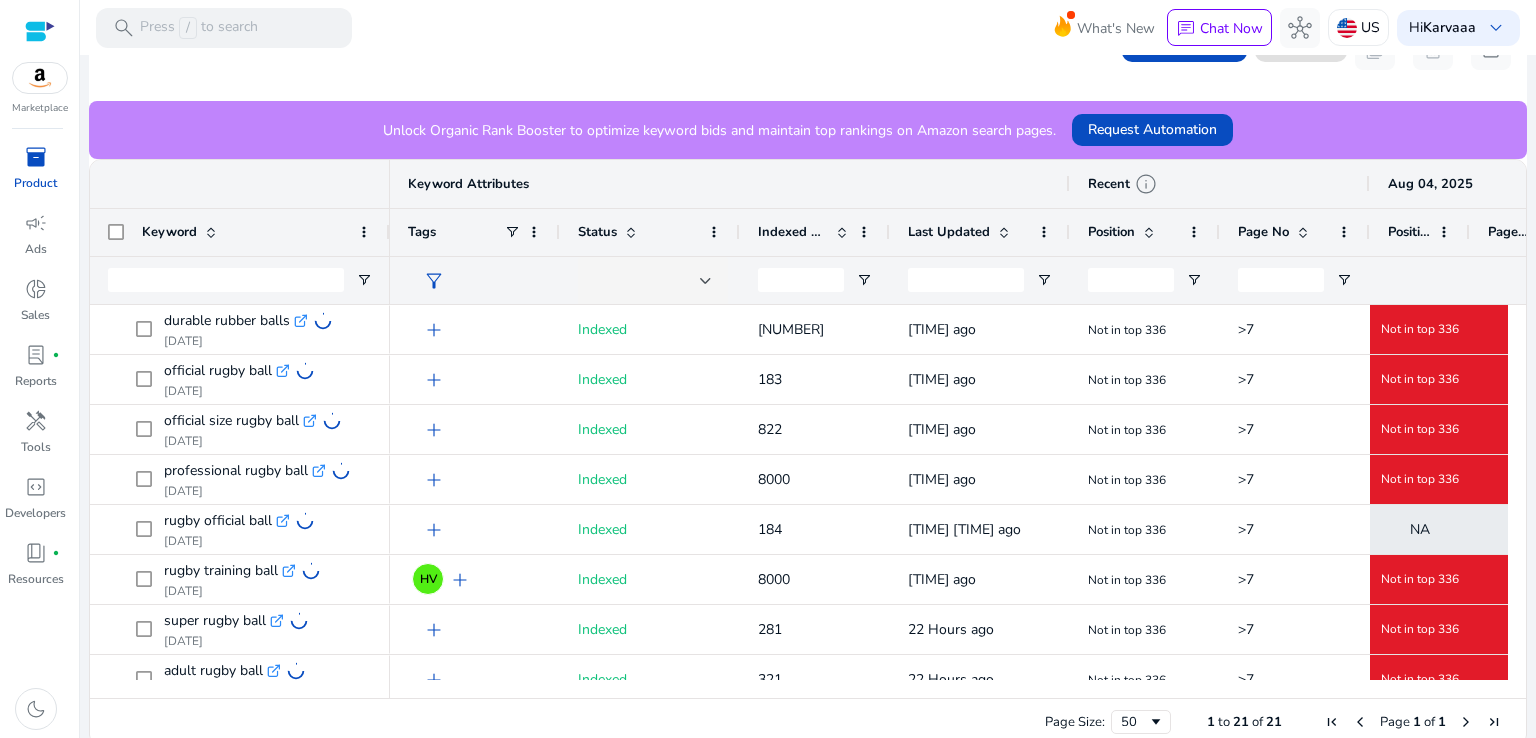 scroll, scrollTop: 433, scrollLeft: 0, axis: vertical 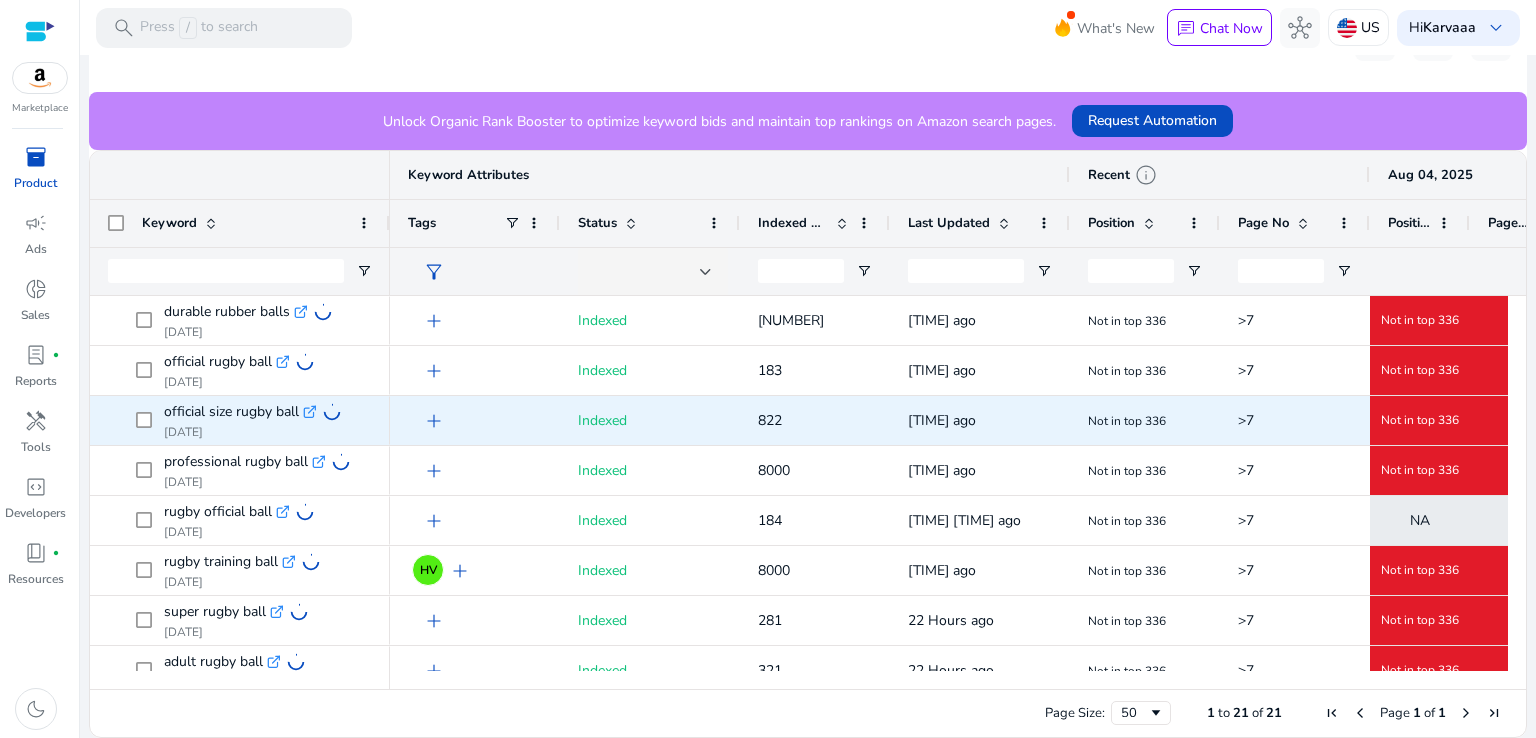 click on ">7" at bounding box center [1295, 420] 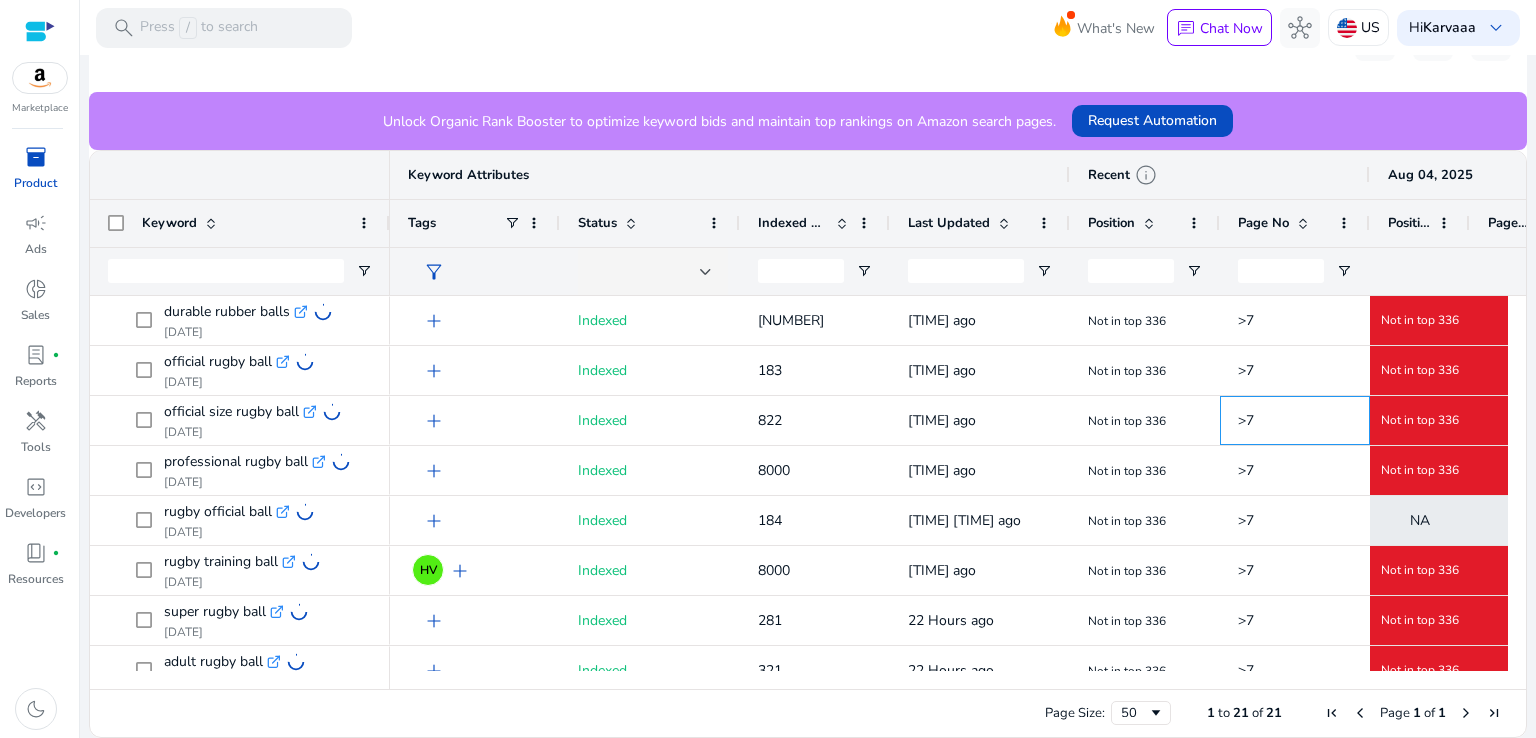 scroll, scrollTop: 130, scrollLeft: 0, axis: vertical 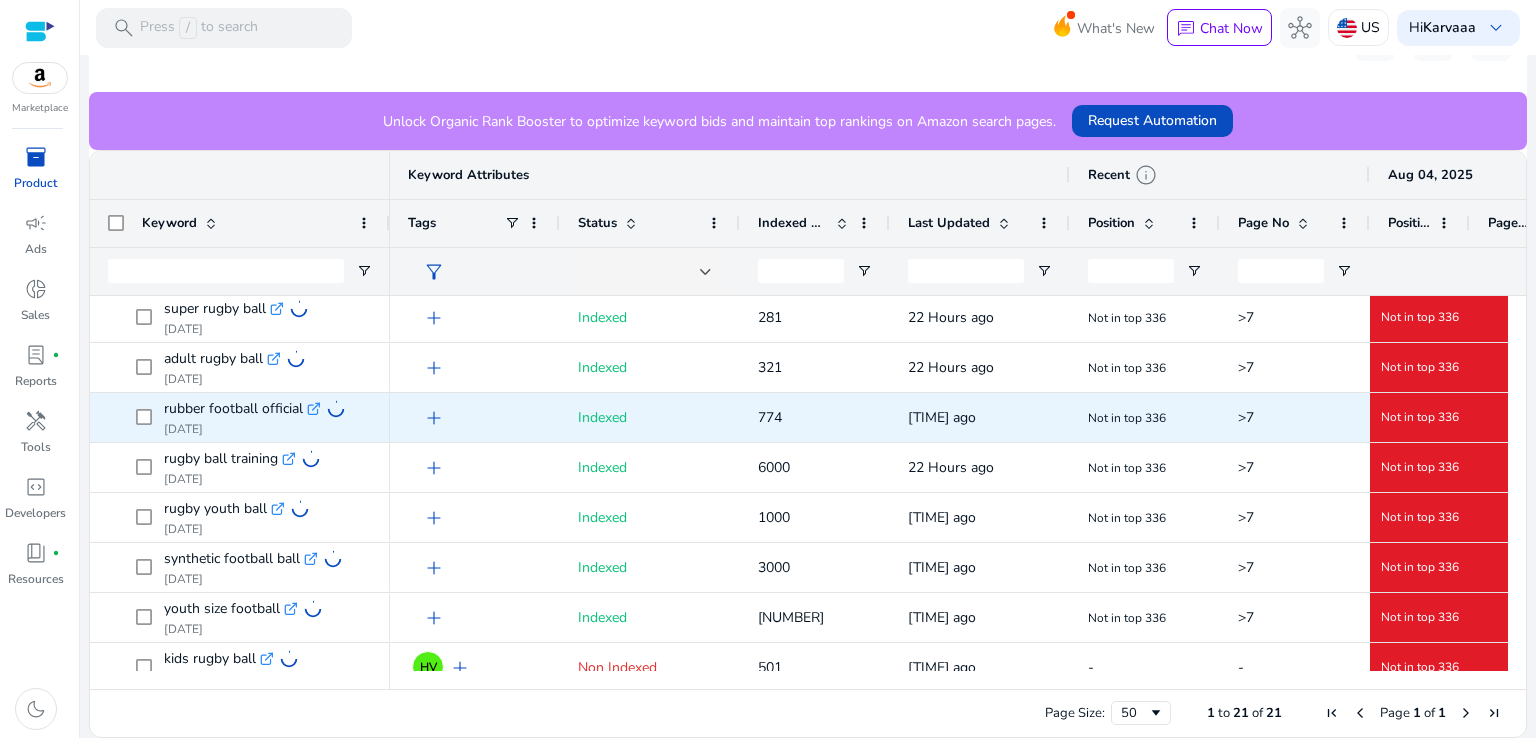 click on ">7" at bounding box center [1295, 417] 